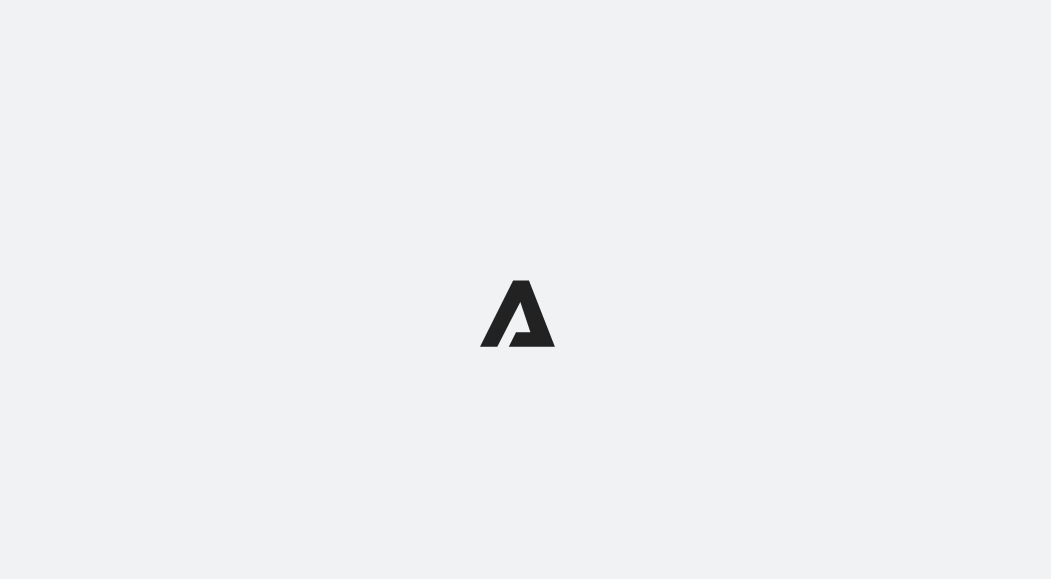 scroll, scrollTop: 0, scrollLeft: 0, axis: both 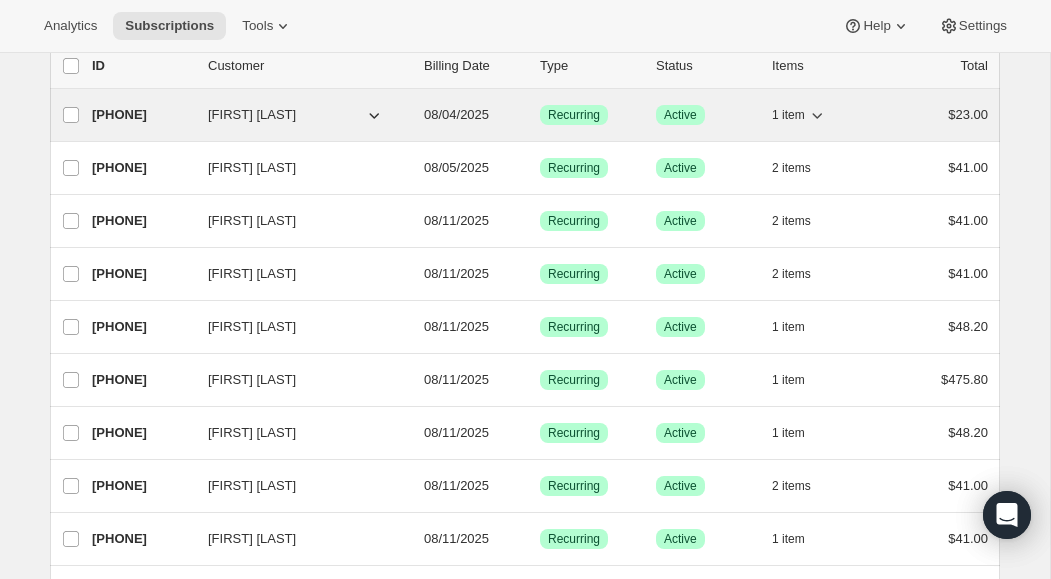 click 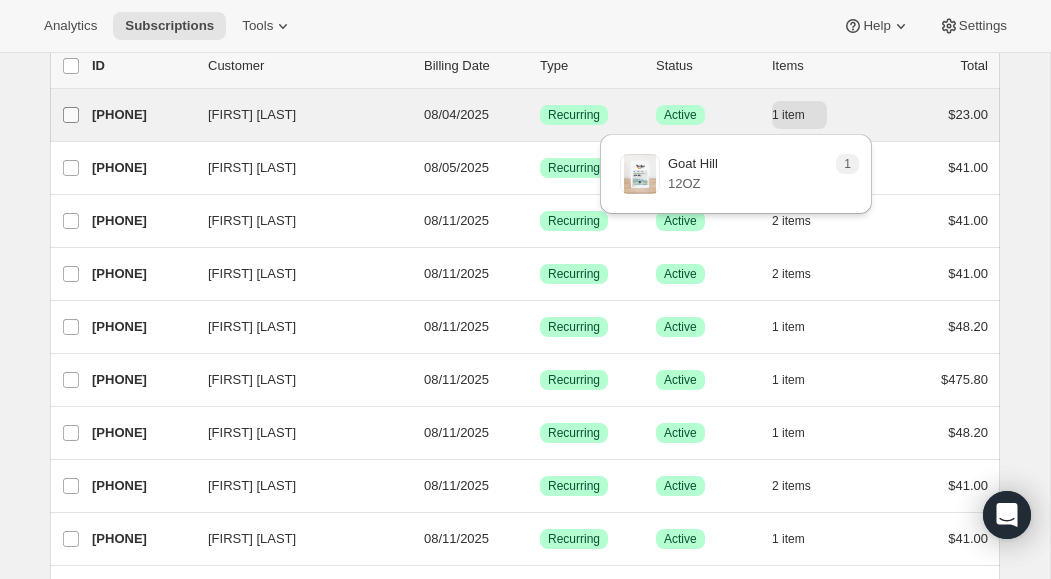 click on "[FIRST] [LAST]" at bounding box center [71, 115] 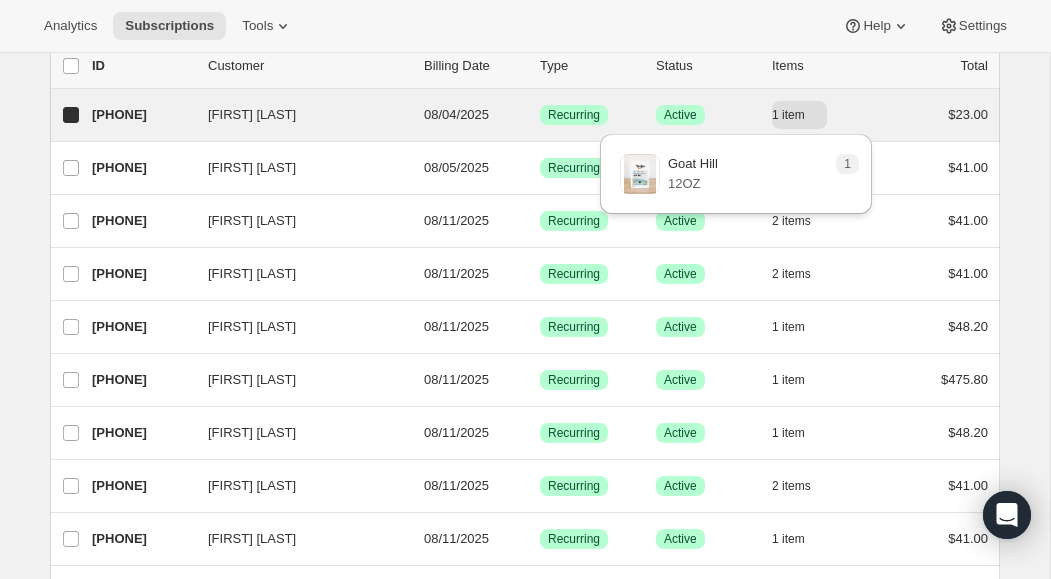 checkbox on "true" 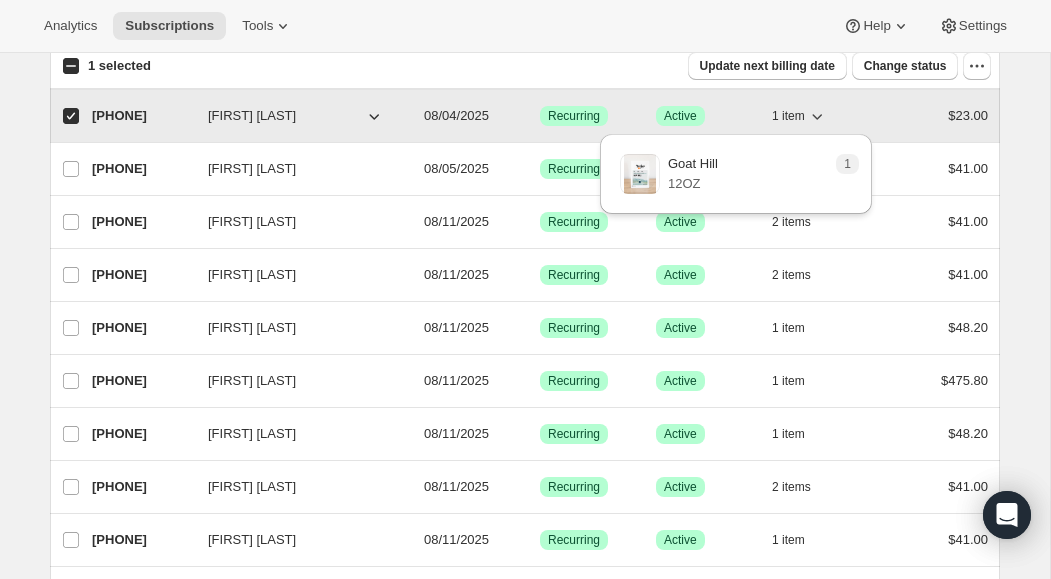 click 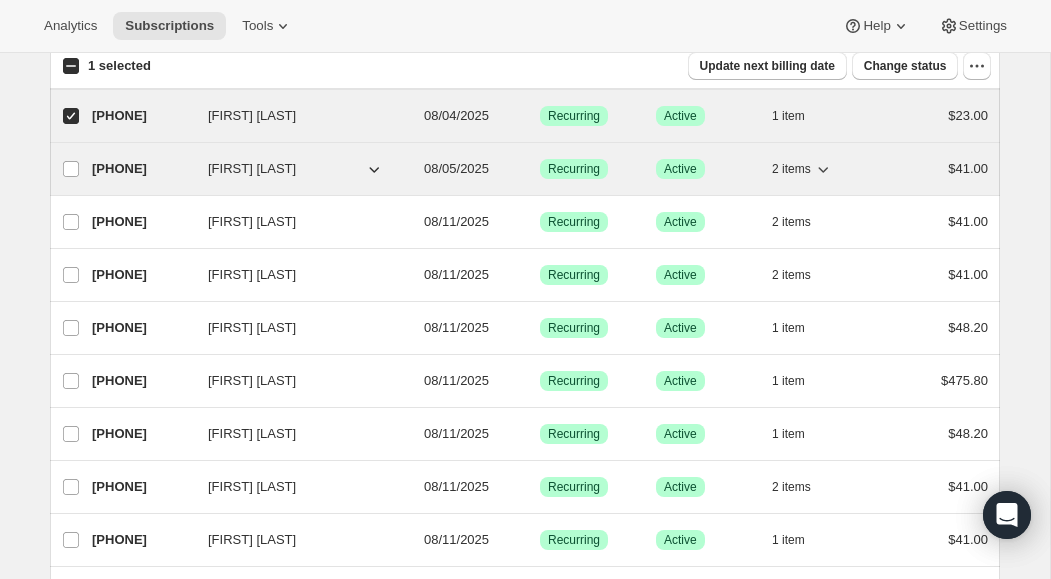 click 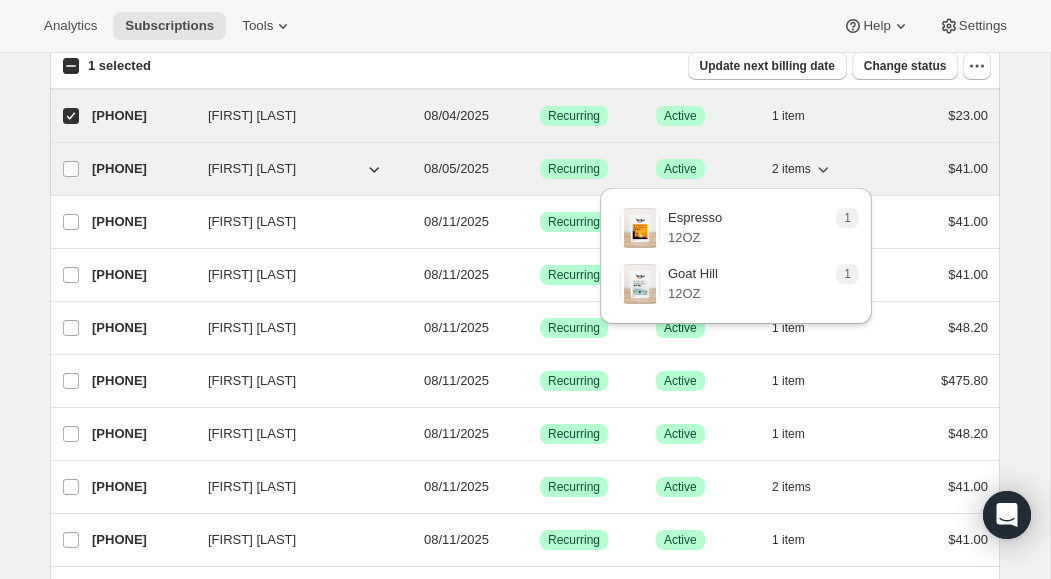 click 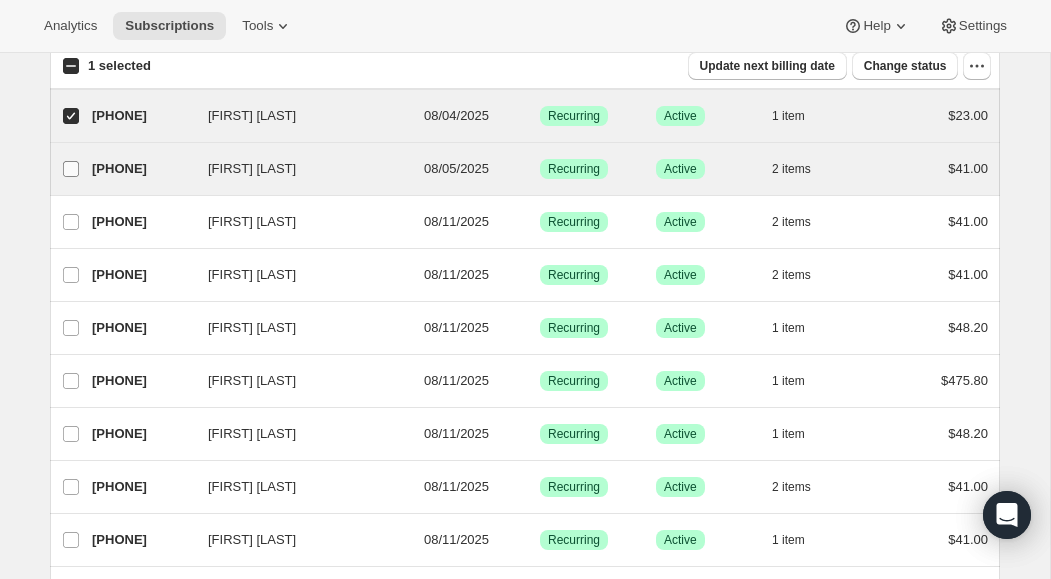 click on "[FIRST] [LAST]" at bounding box center [71, 169] 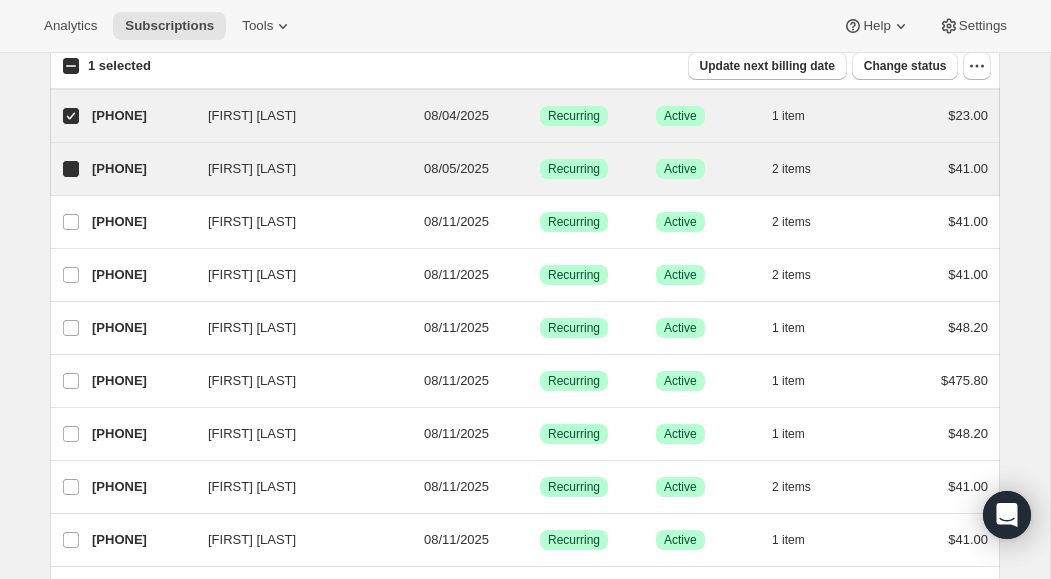 checkbox on "true" 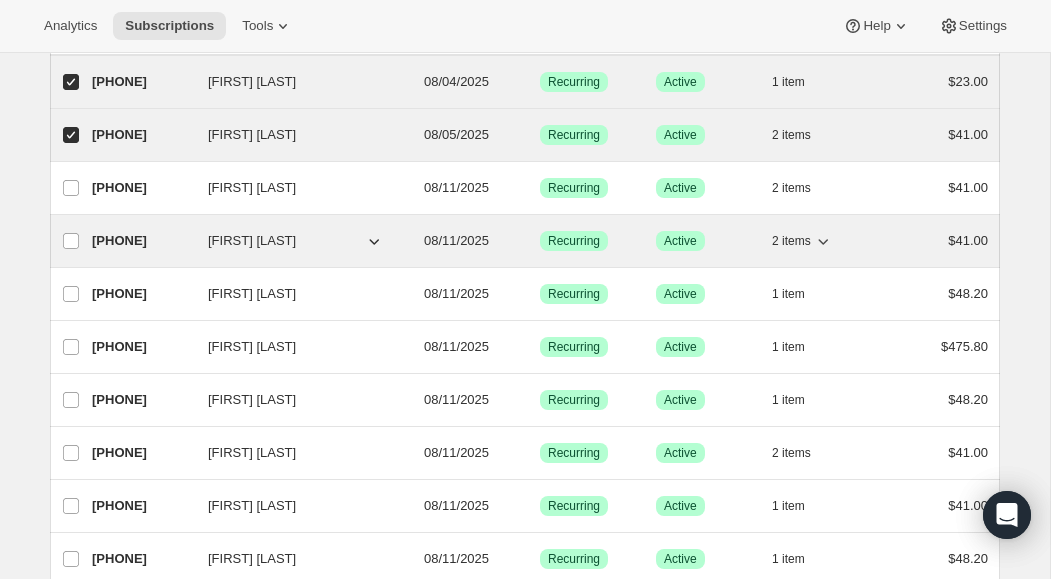scroll, scrollTop: 175, scrollLeft: 0, axis: vertical 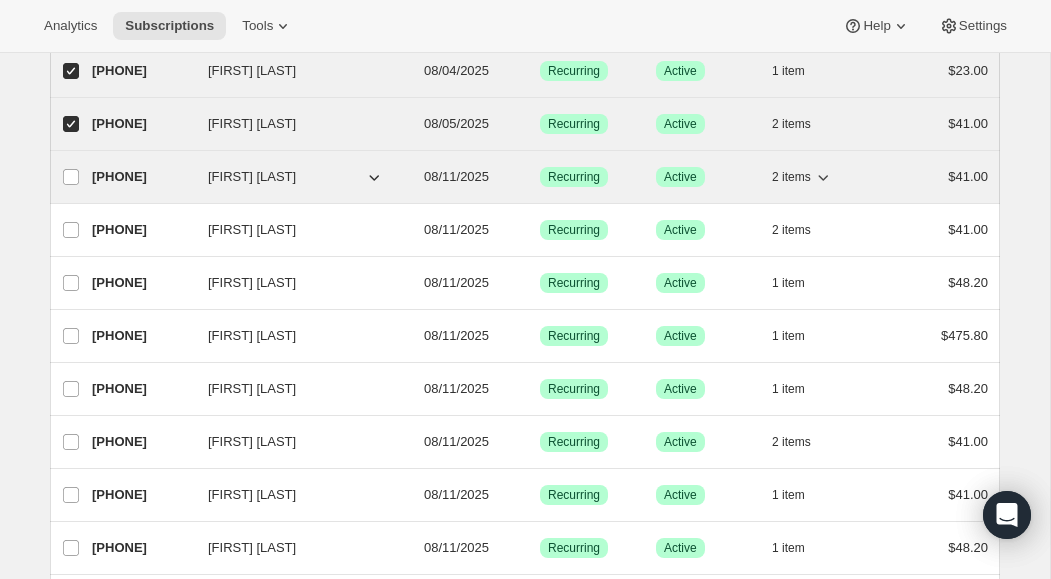 click 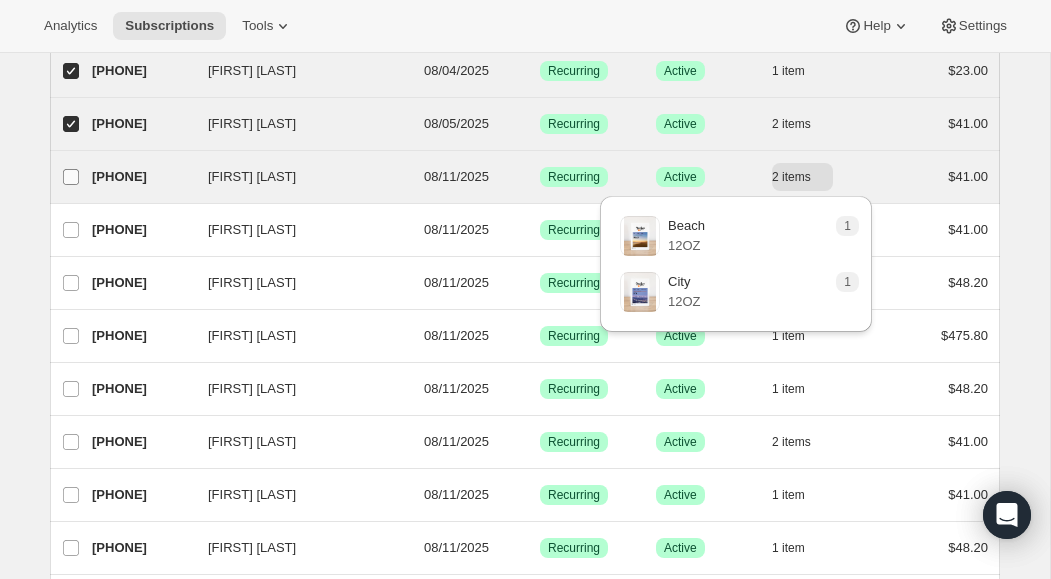 click on "[FIRST] [LAST]" at bounding box center (71, 177) 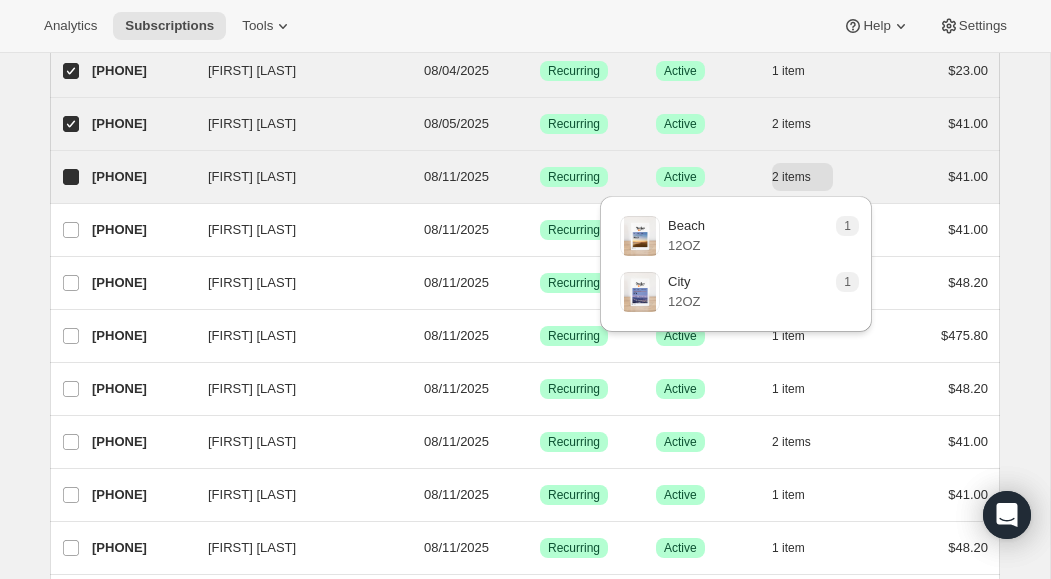 checkbox on "true" 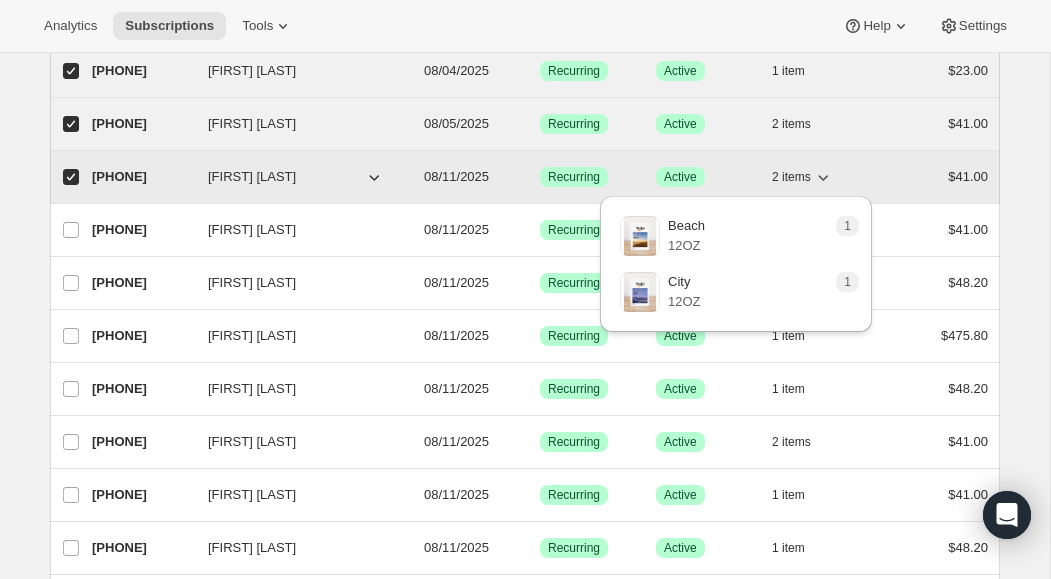 click 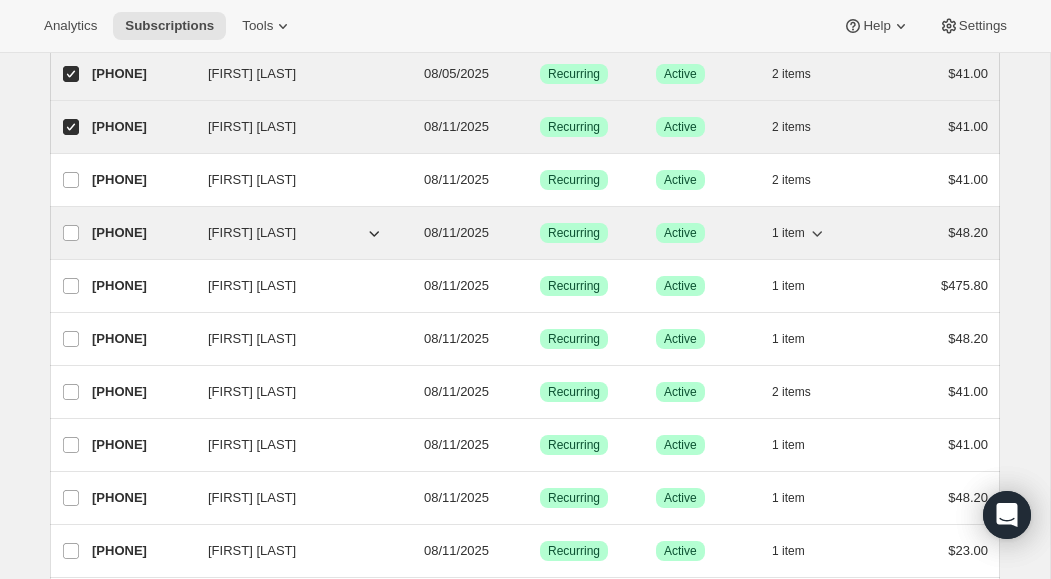 scroll, scrollTop: 249, scrollLeft: 0, axis: vertical 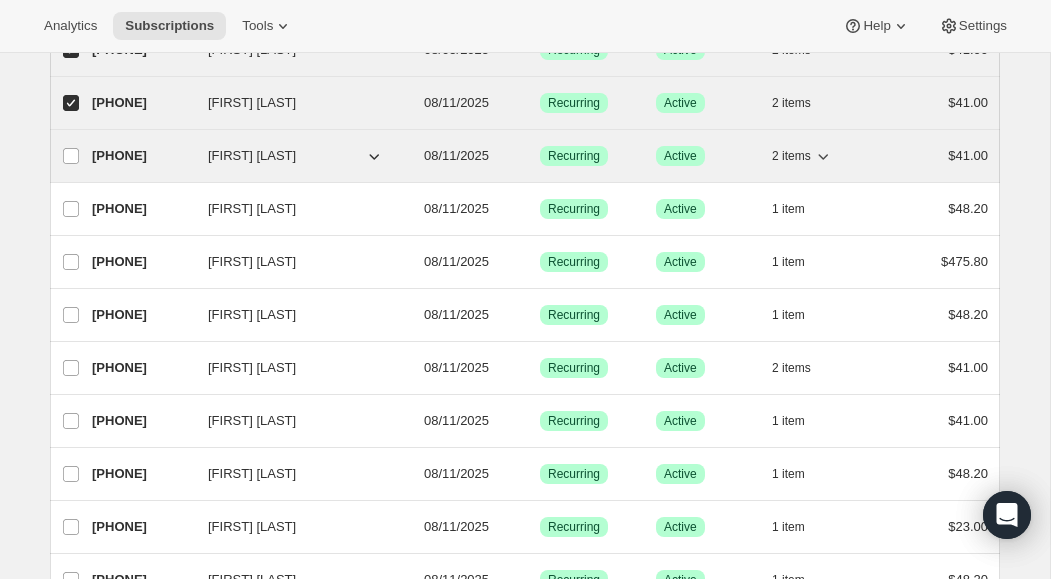 click 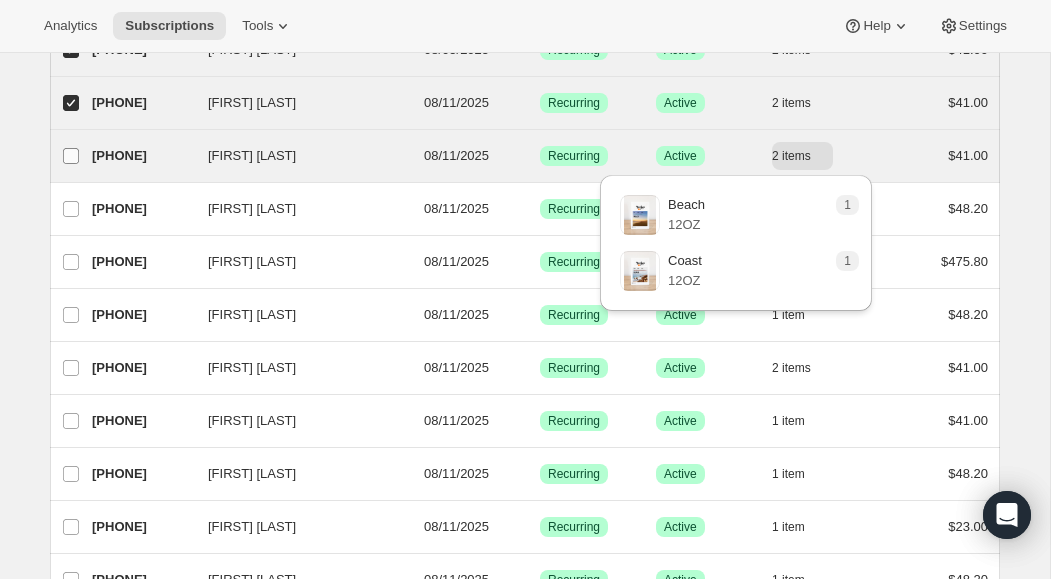 drag, startPoint x: 70, startPoint y: 157, endPoint x: 81, endPoint y: 162, distance: 12.083046 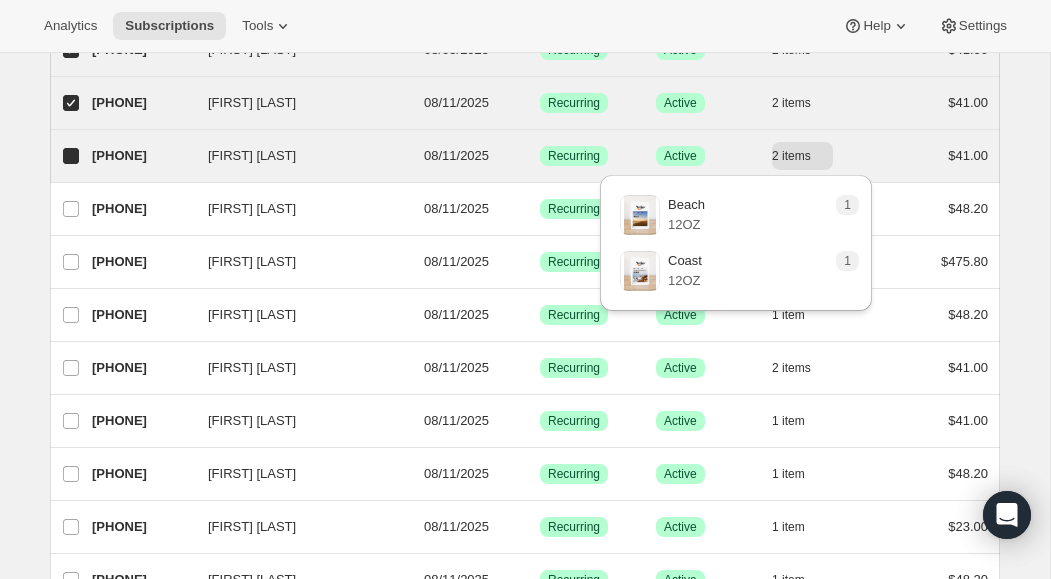 checkbox on "true" 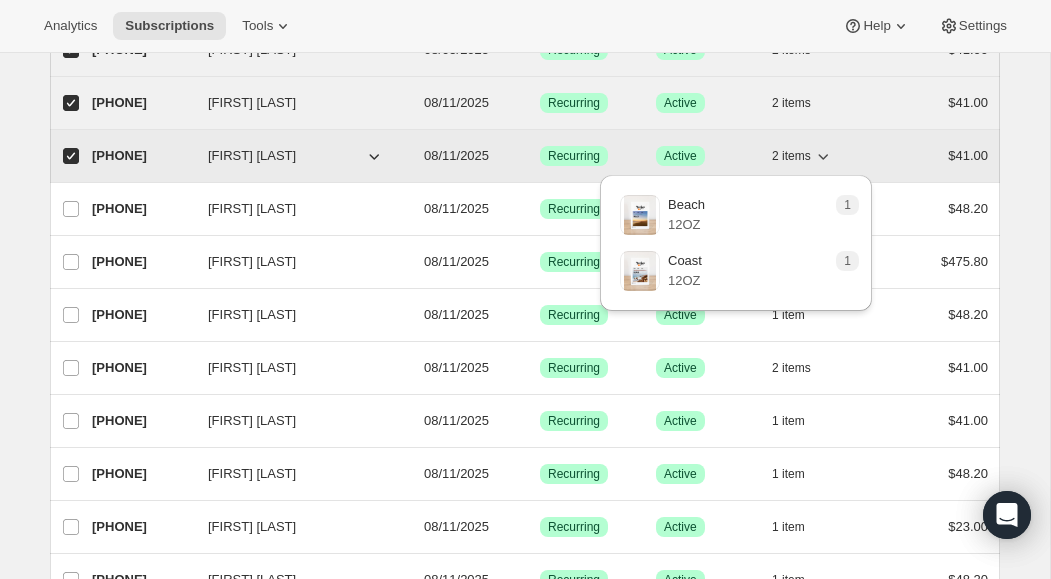 click 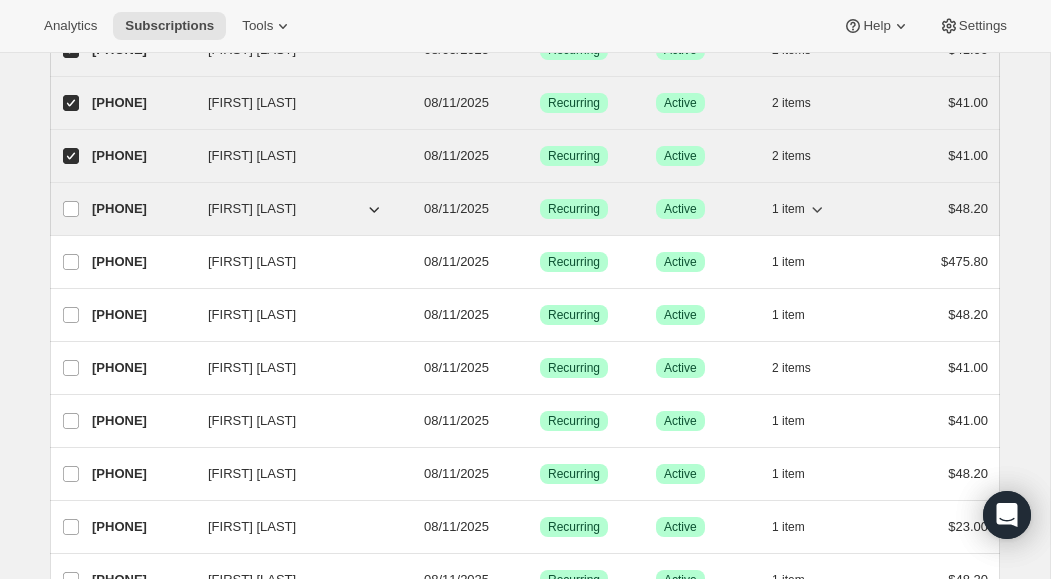click 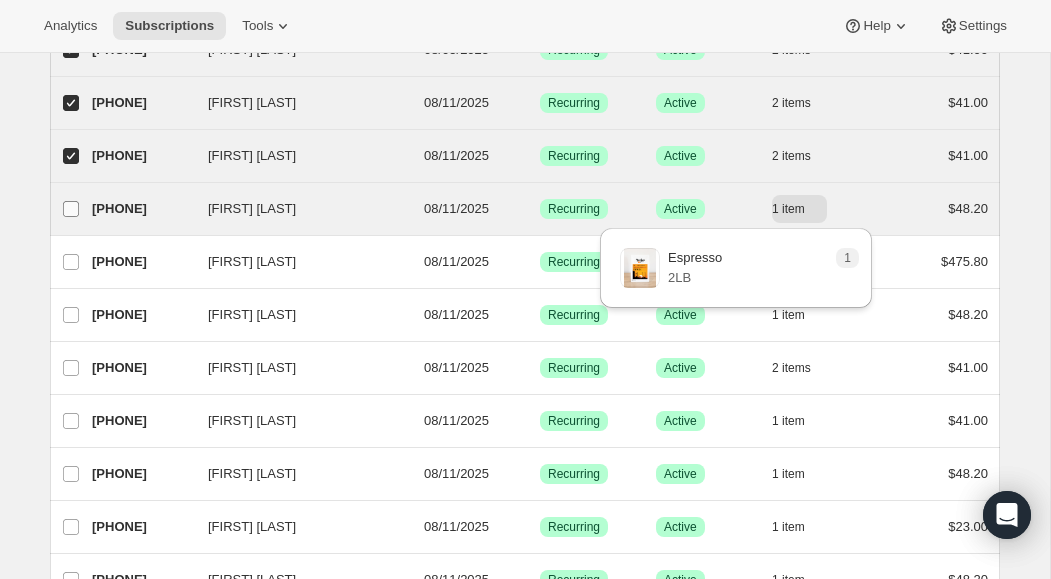 click on "[FIRST] [LAST]" at bounding box center [71, 209] 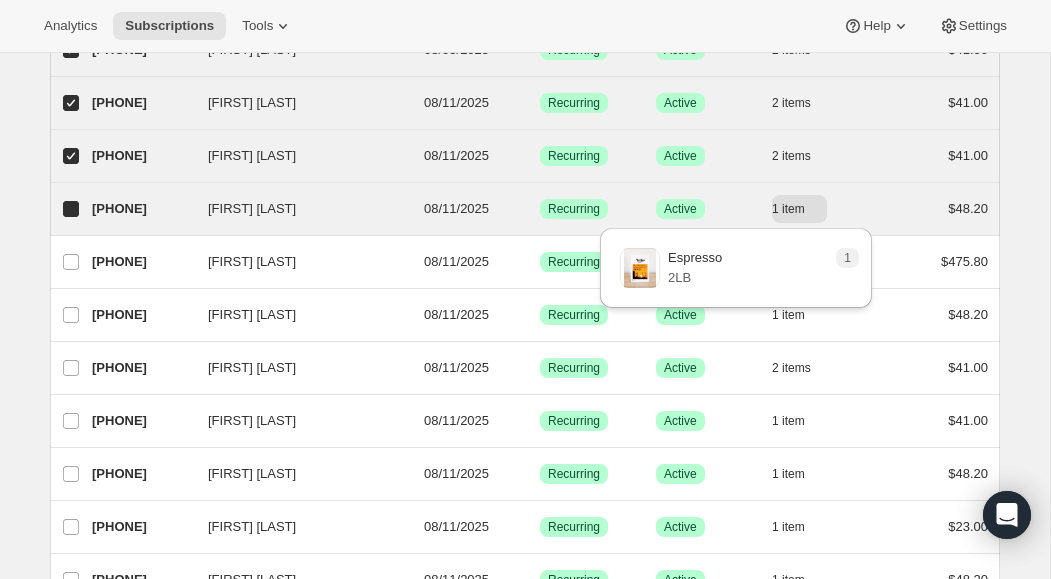 checkbox on "true" 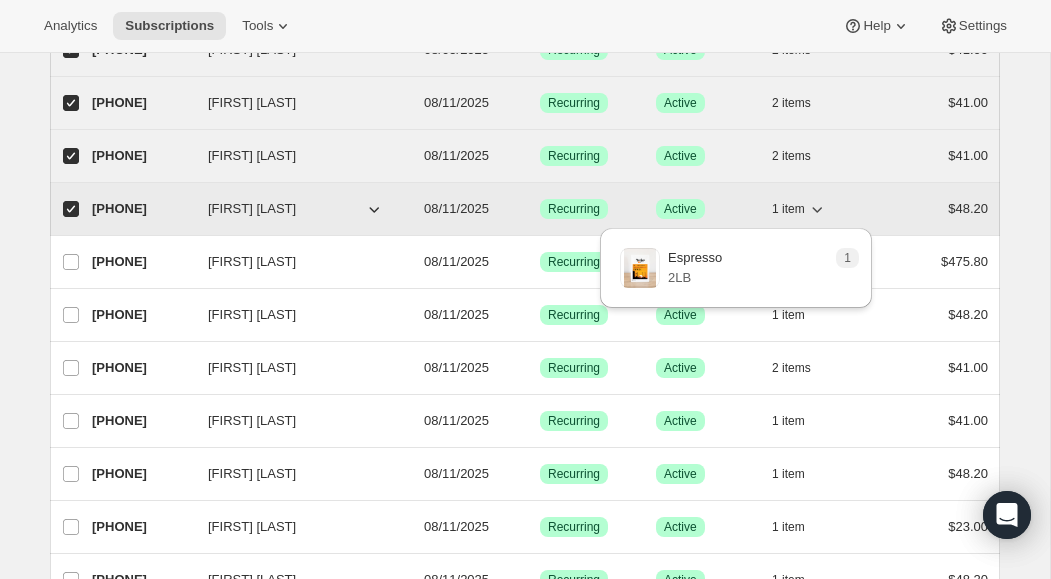 click 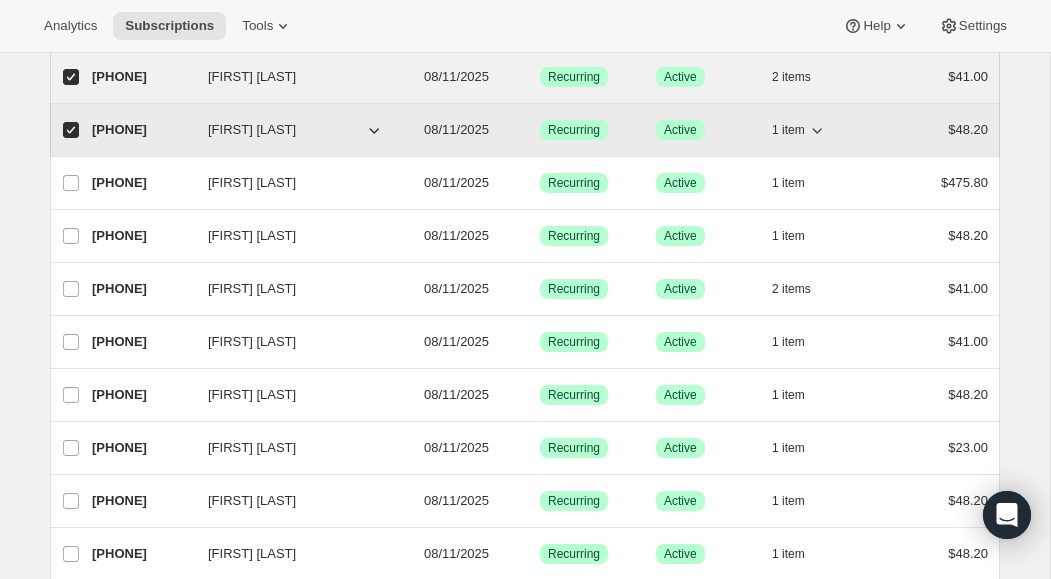 scroll, scrollTop: 330, scrollLeft: 0, axis: vertical 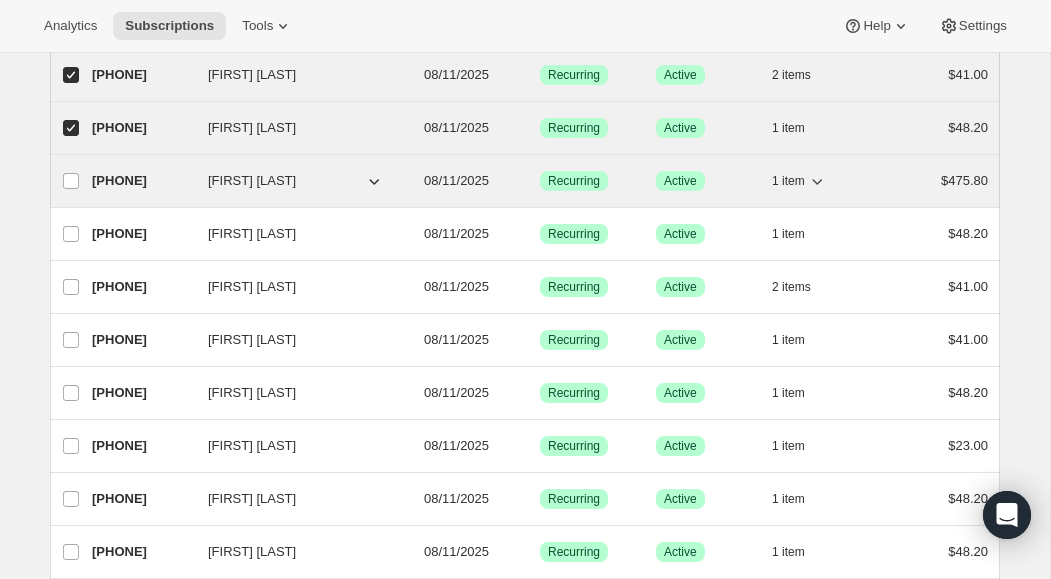 click 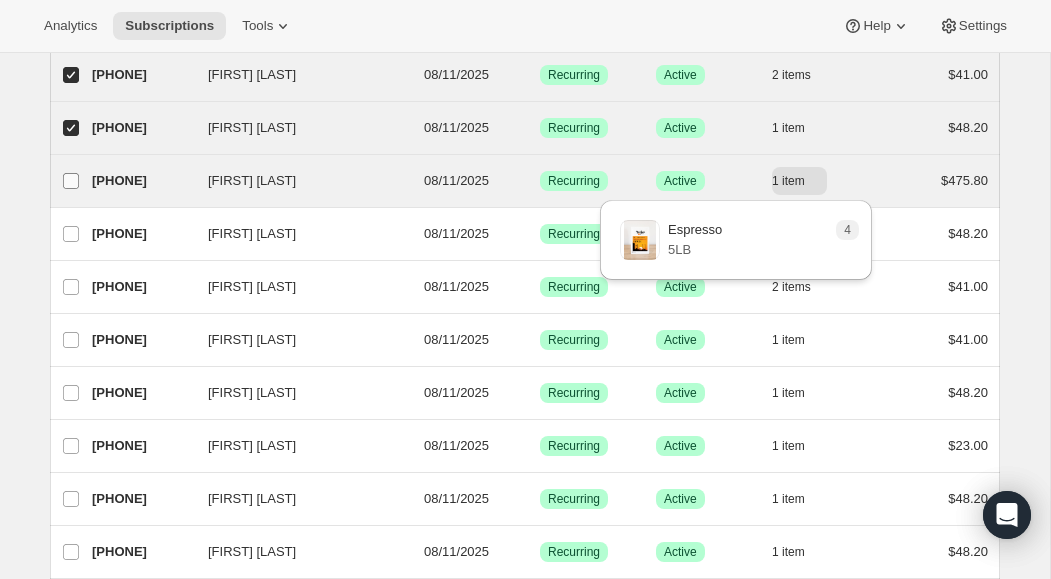 click on "[FIRST] [LAST]" at bounding box center (71, 181) 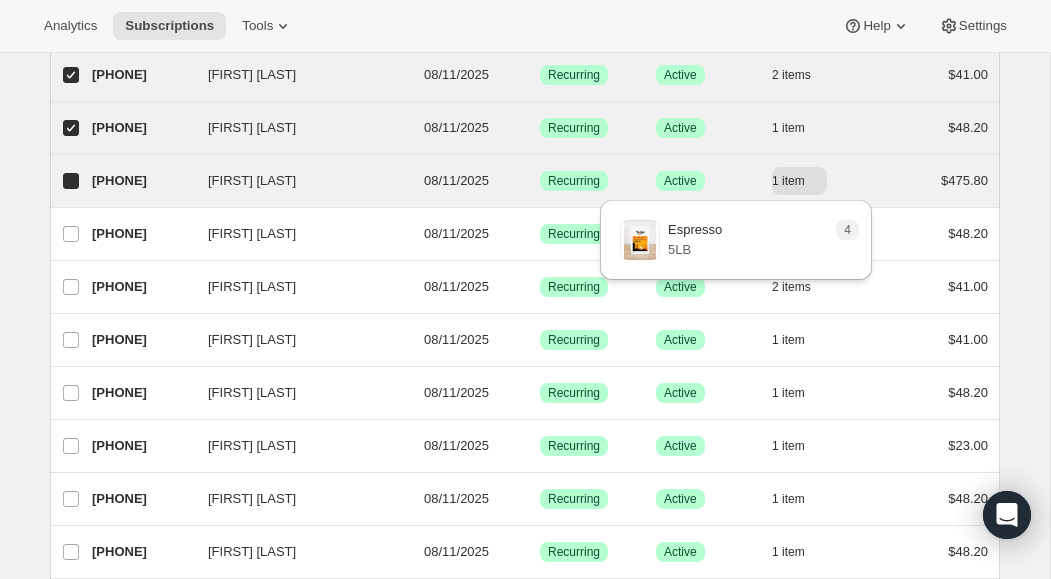 checkbox on "true" 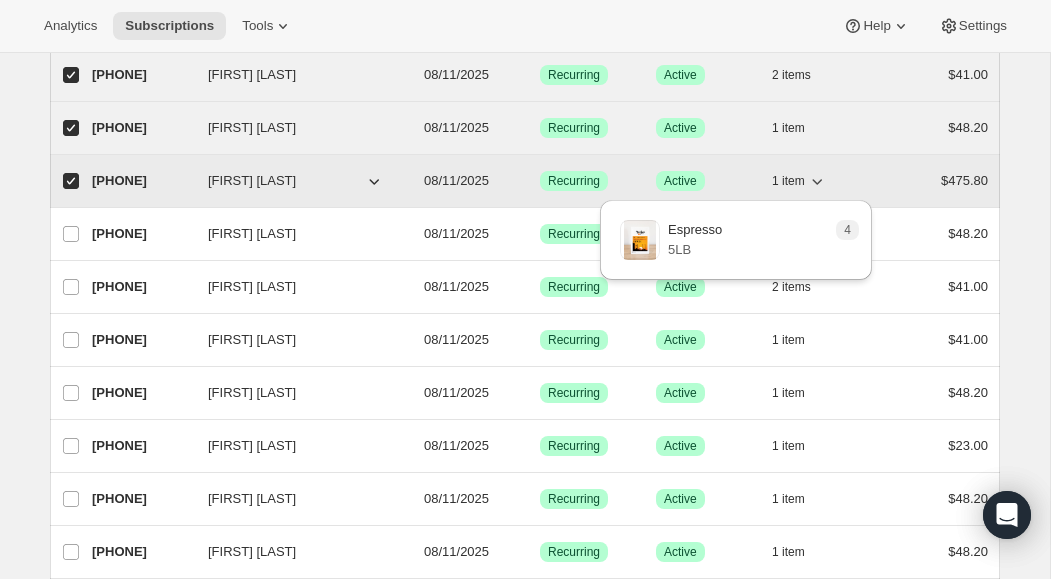 click 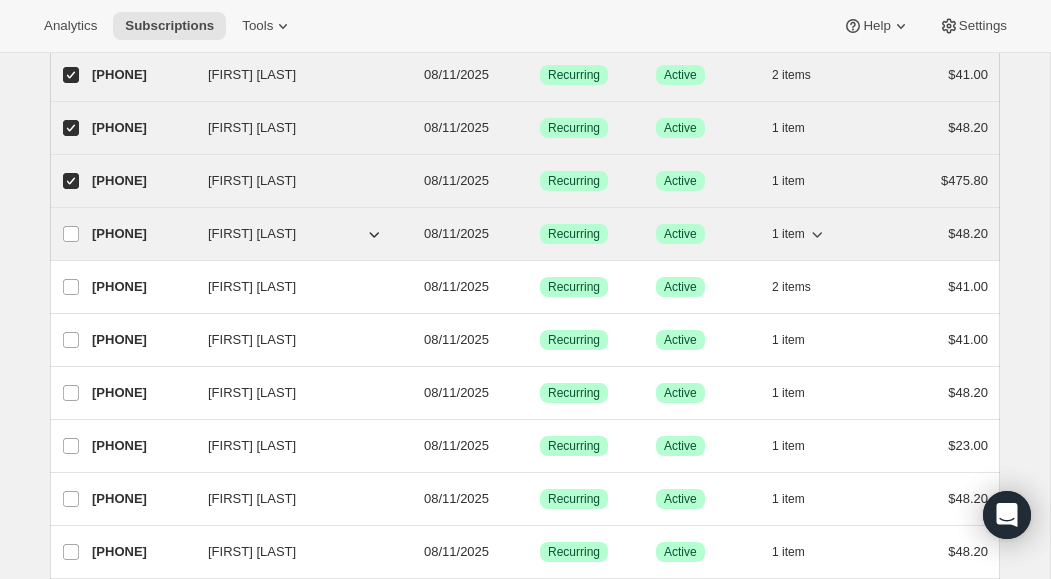 click 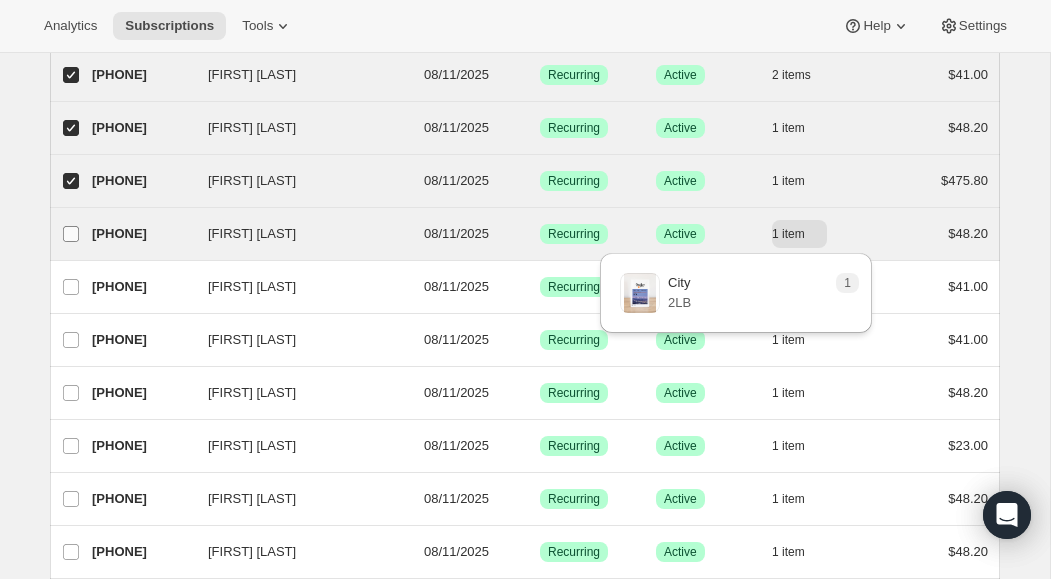 drag, startPoint x: 66, startPoint y: 234, endPoint x: 87, endPoint y: 239, distance: 21.587032 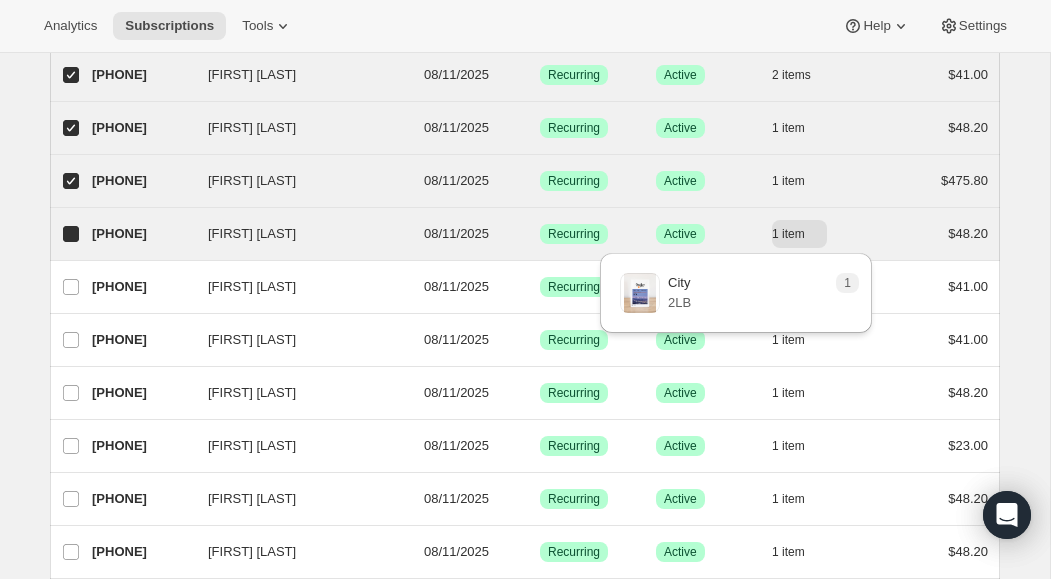 checkbox on "true" 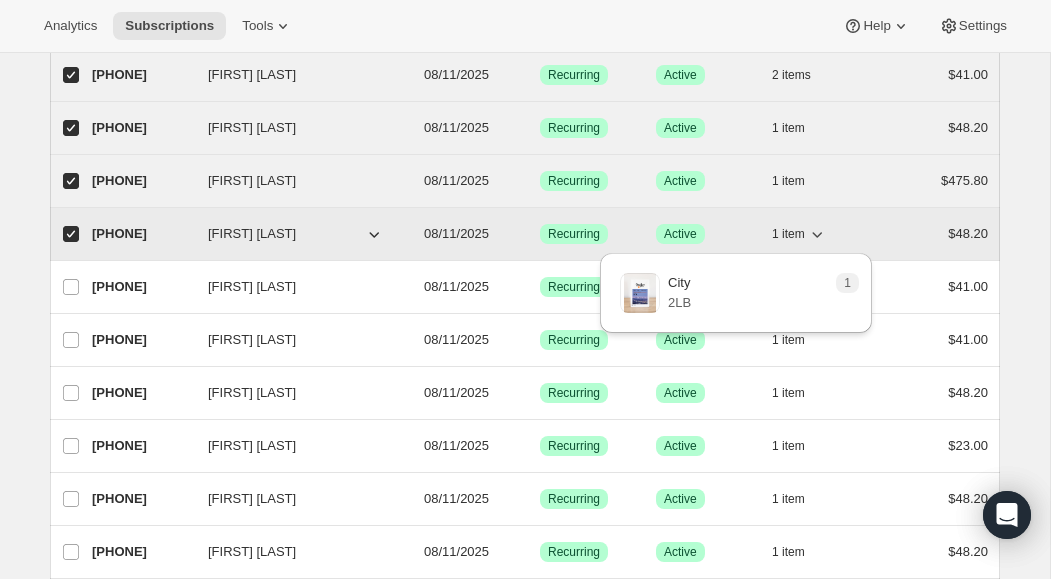 click 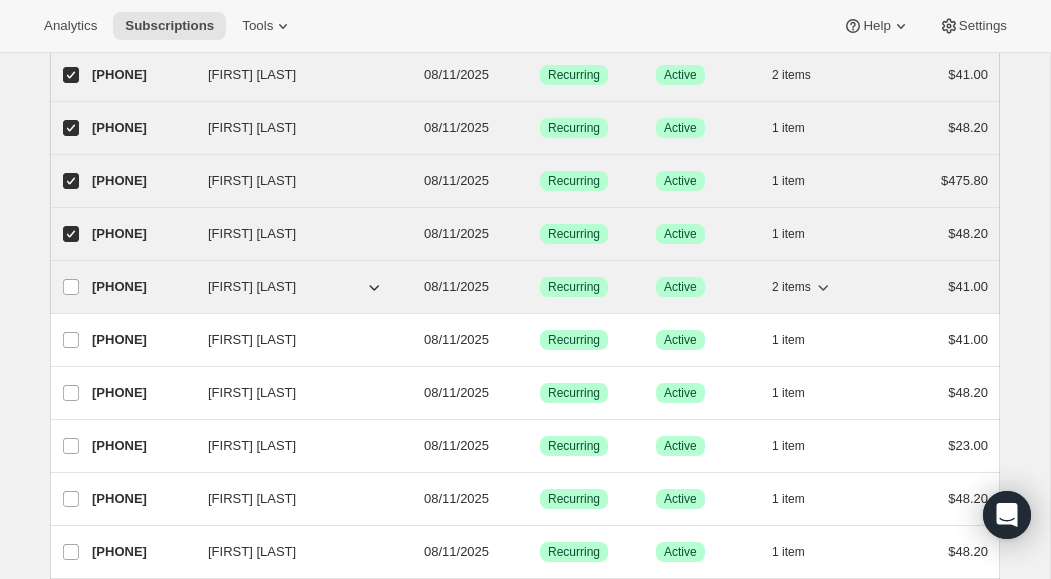 click 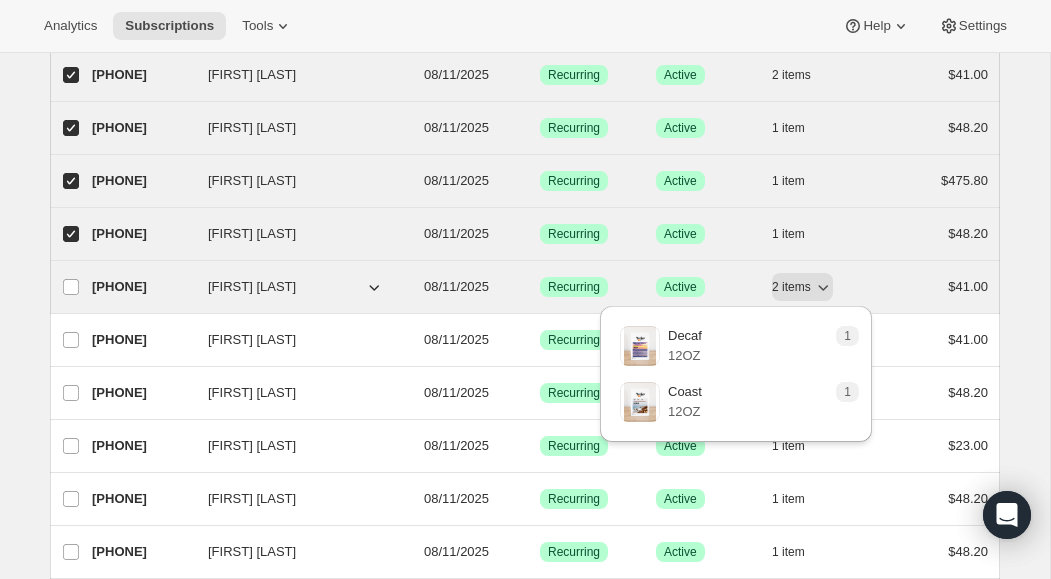 drag, startPoint x: 68, startPoint y: 285, endPoint x: 128, endPoint y: 297, distance: 61.188232 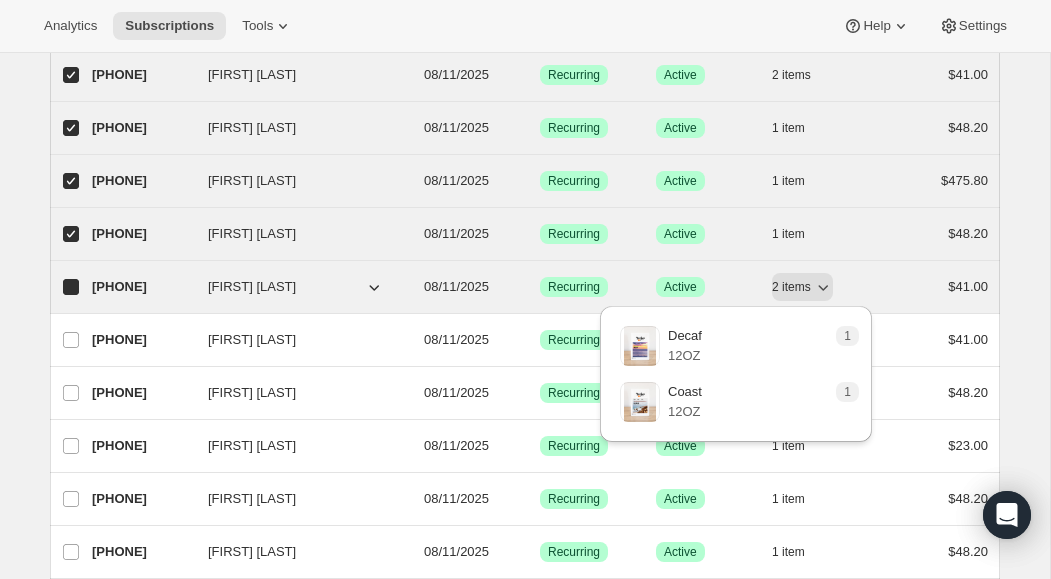 checkbox on "true" 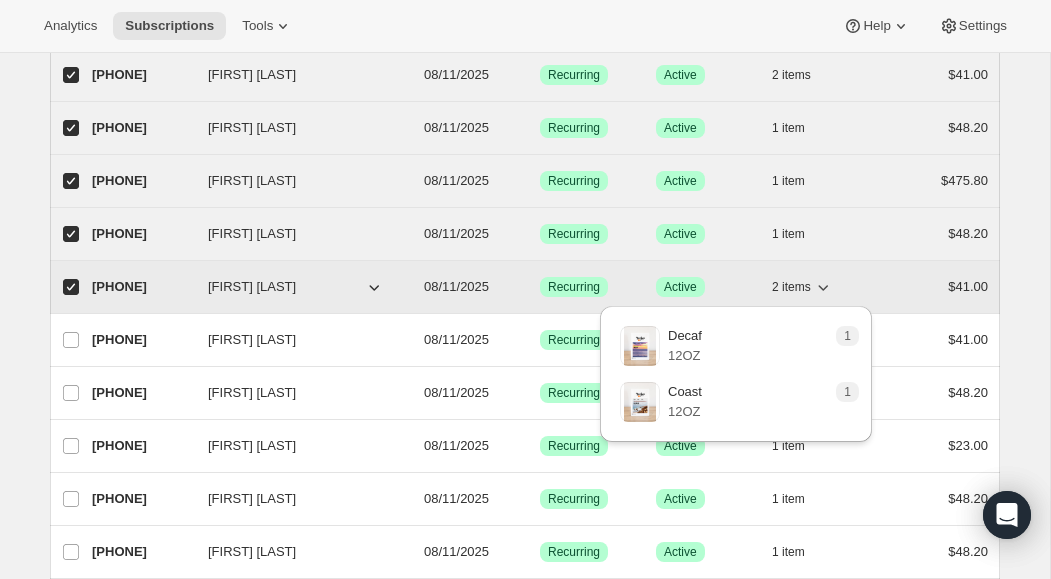 click 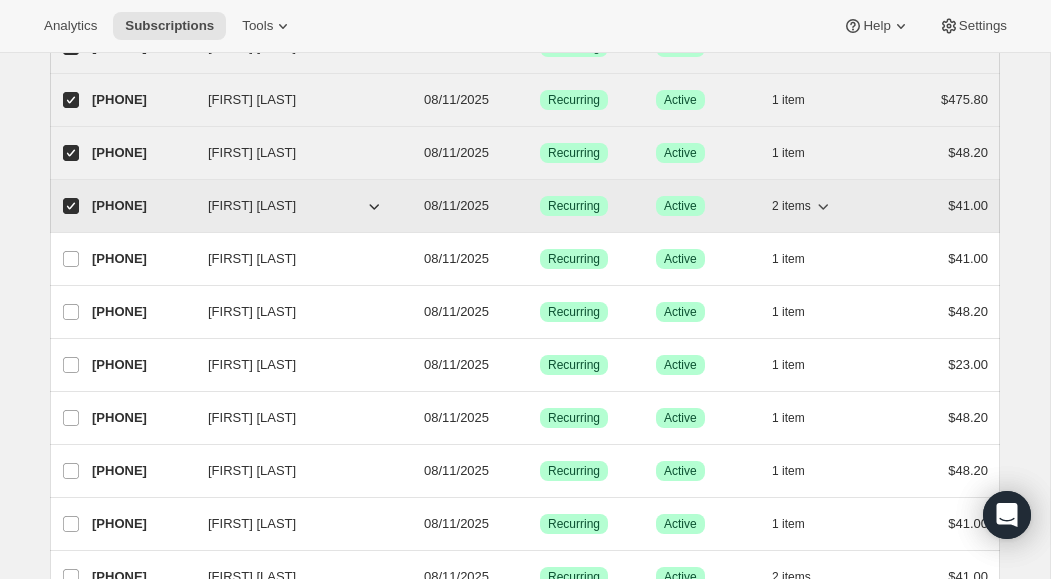 scroll, scrollTop: 412, scrollLeft: 0, axis: vertical 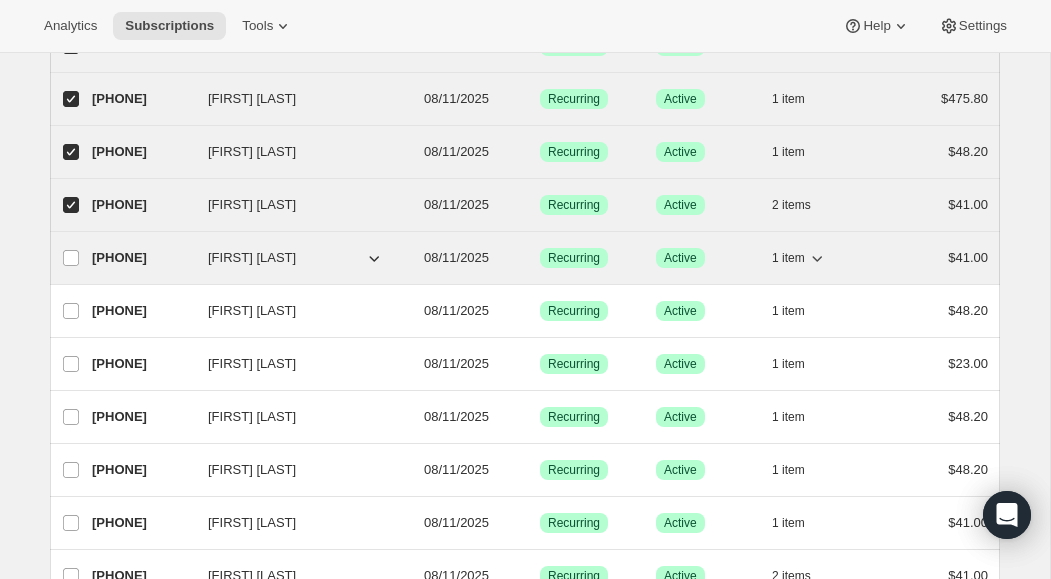 click 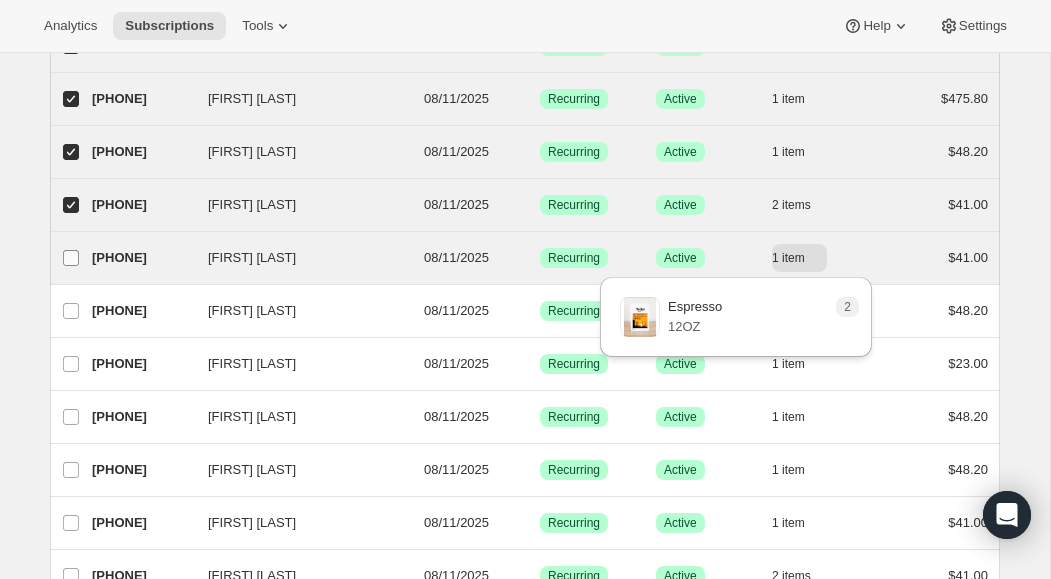 drag, startPoint x: 67, startPoint y: 258, endPoint x: 355, endPoint y: 292, distance: 290 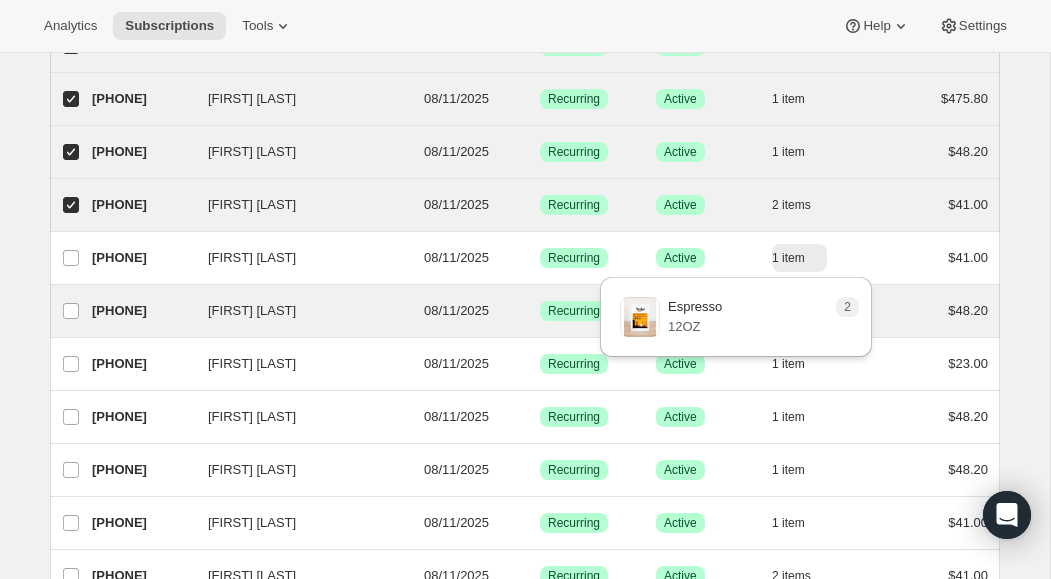 click on "[FIRST] [LAST]" at bounding box center (71, 258) 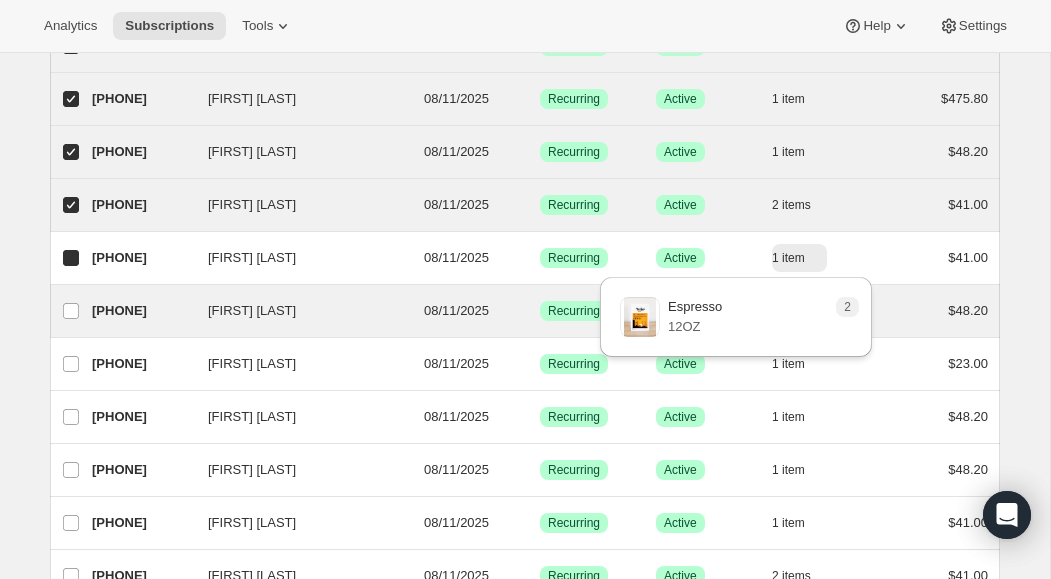 checkbox on "true" 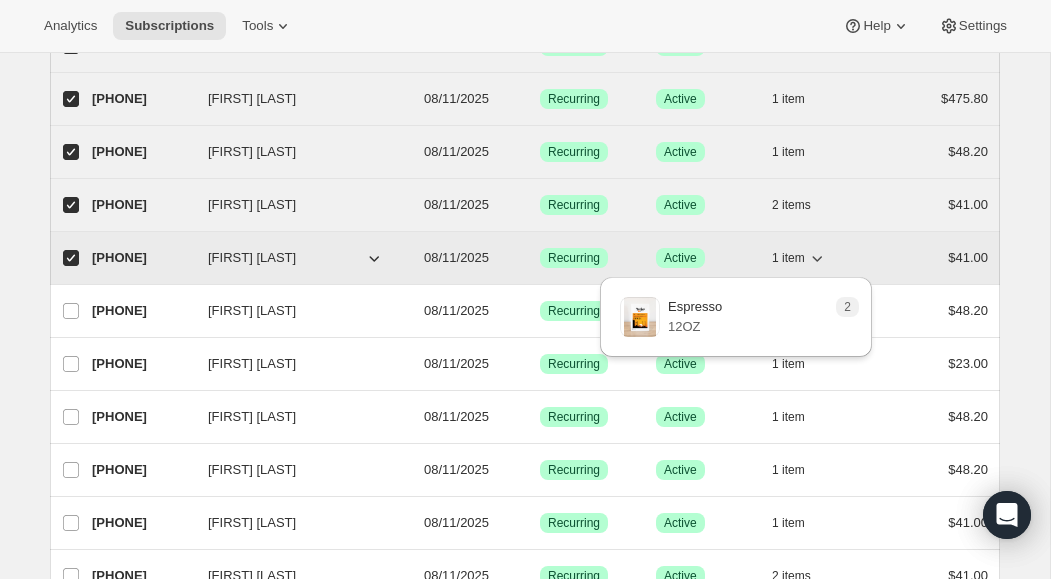 click 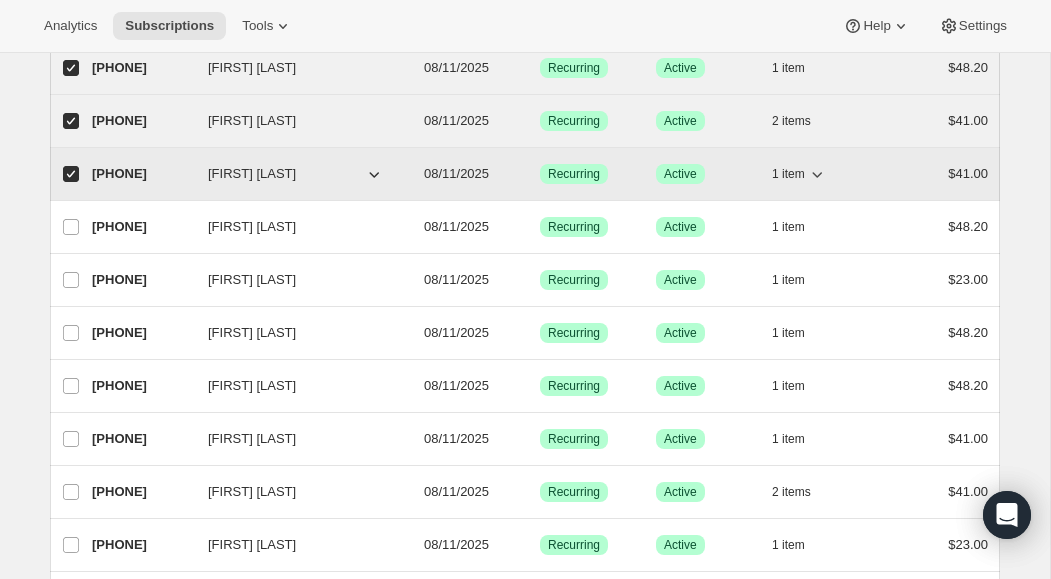 scroll, scrollTop: 500, scrollLeft: 0, axis: vertical 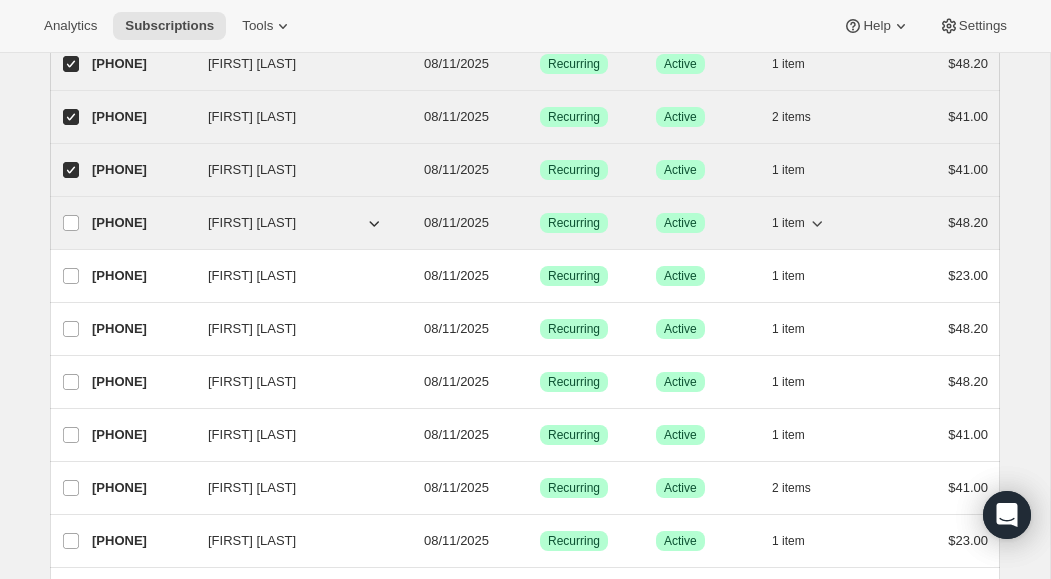 click 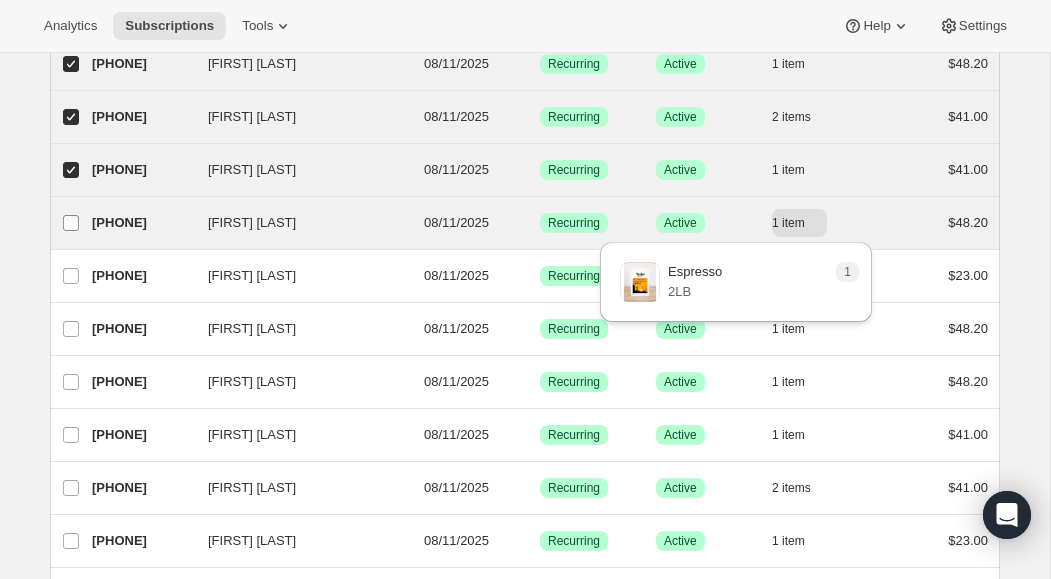 click on "[FIRST] [LAST]" at bounding box center [71, 223] 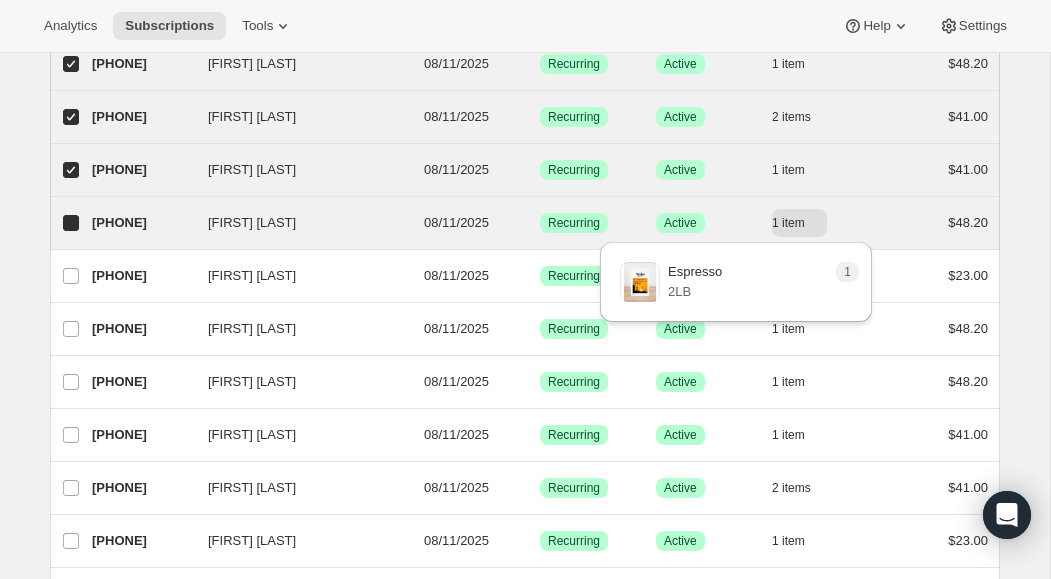 checkbox on "true" 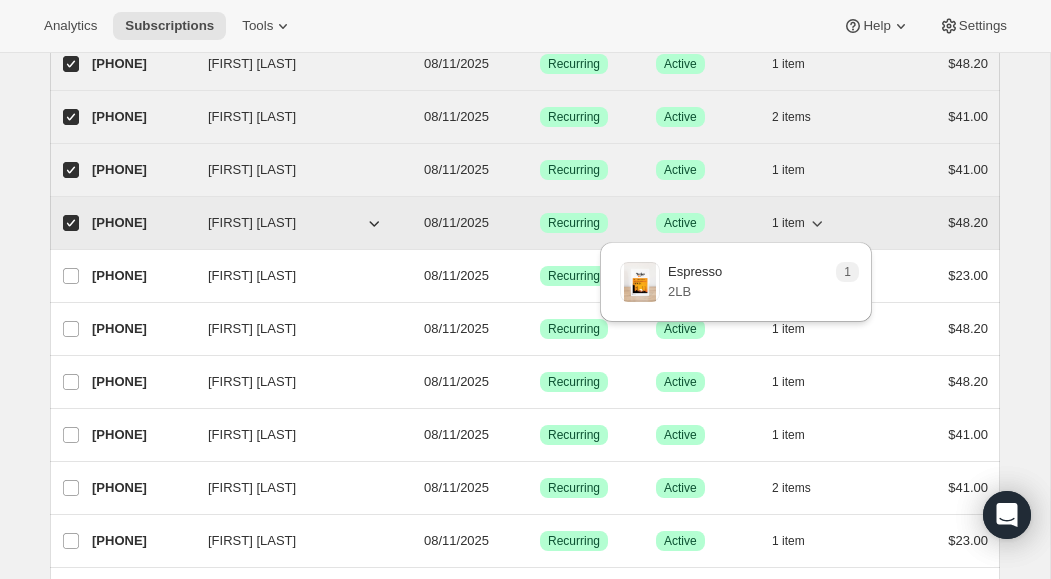 click 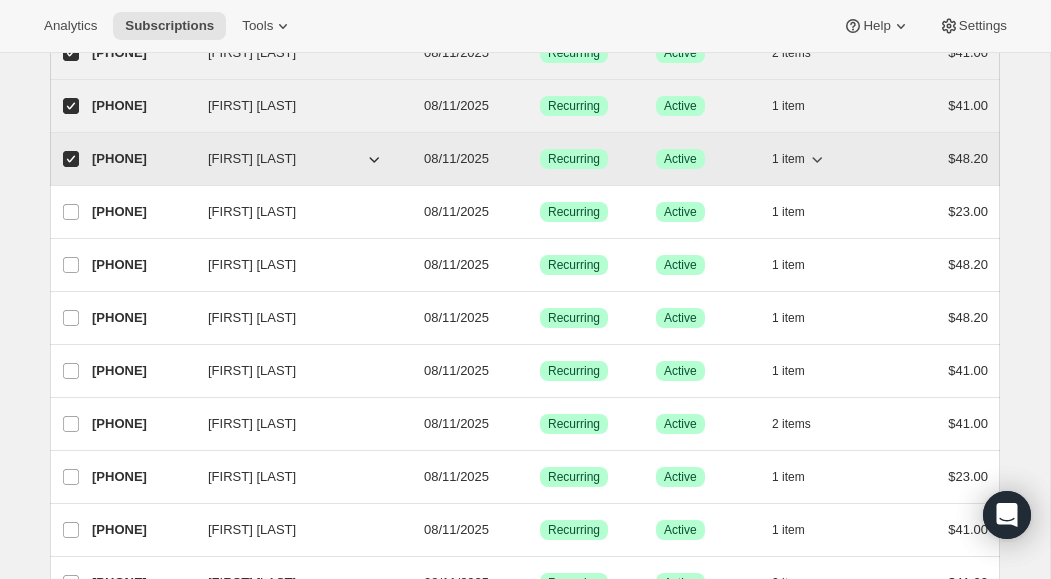 scroll, scrollTop: 572, scrollLeft: 0, axis: vertical 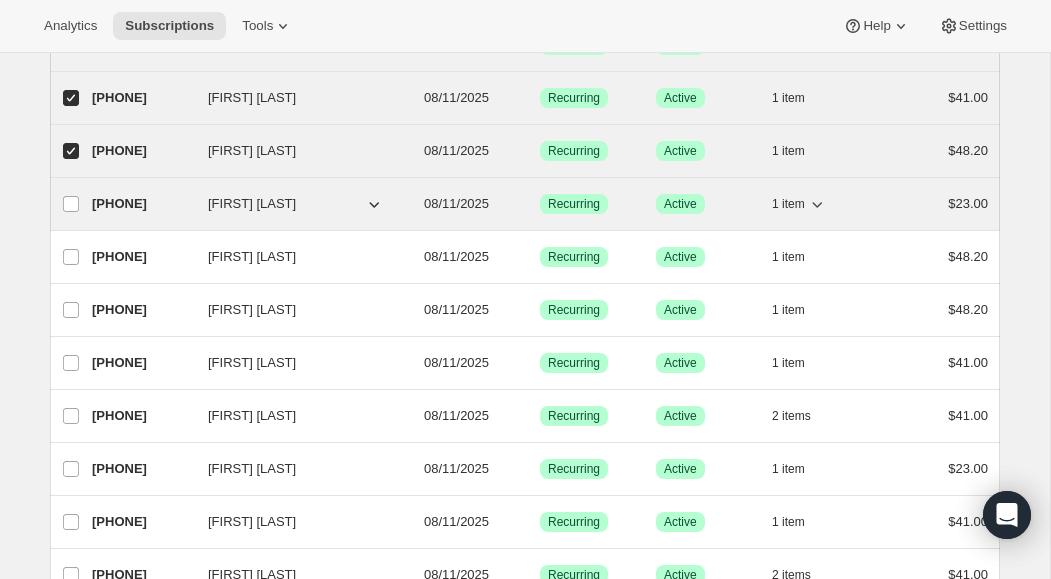 click 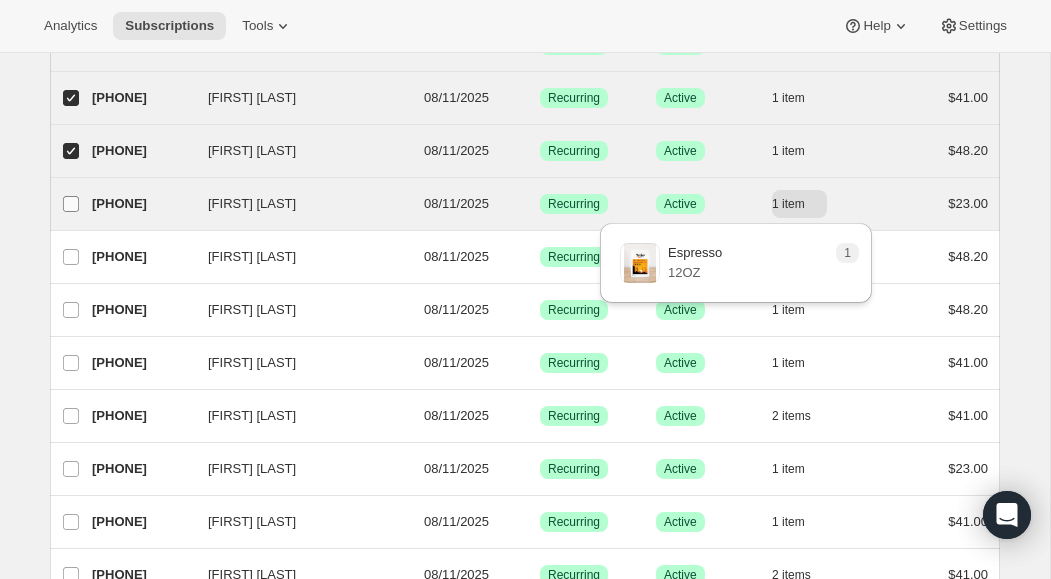 click on "[FIRST] [LAST]" at bounding box center [71, 204] 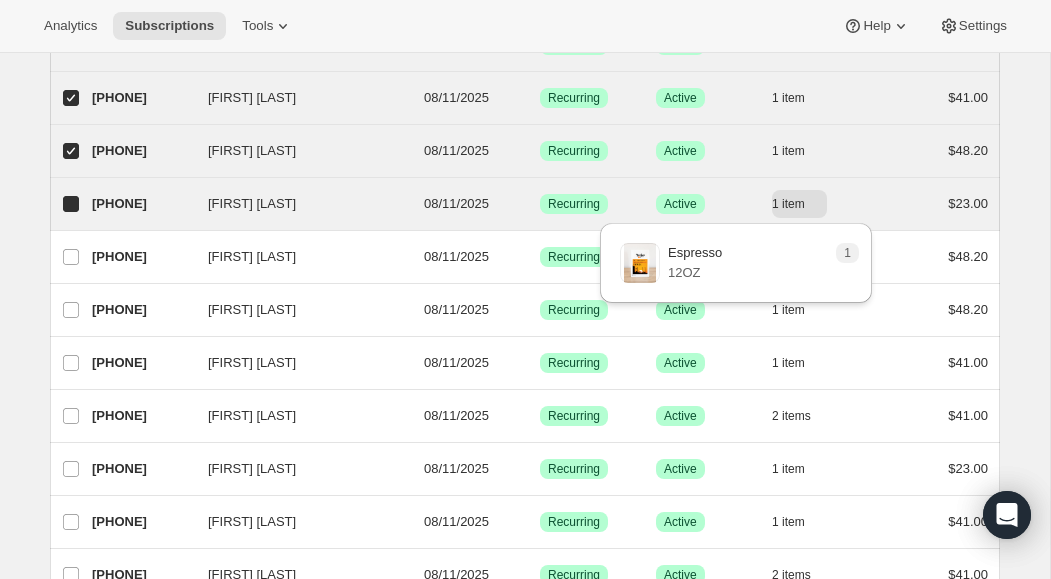 checkbox on "true" 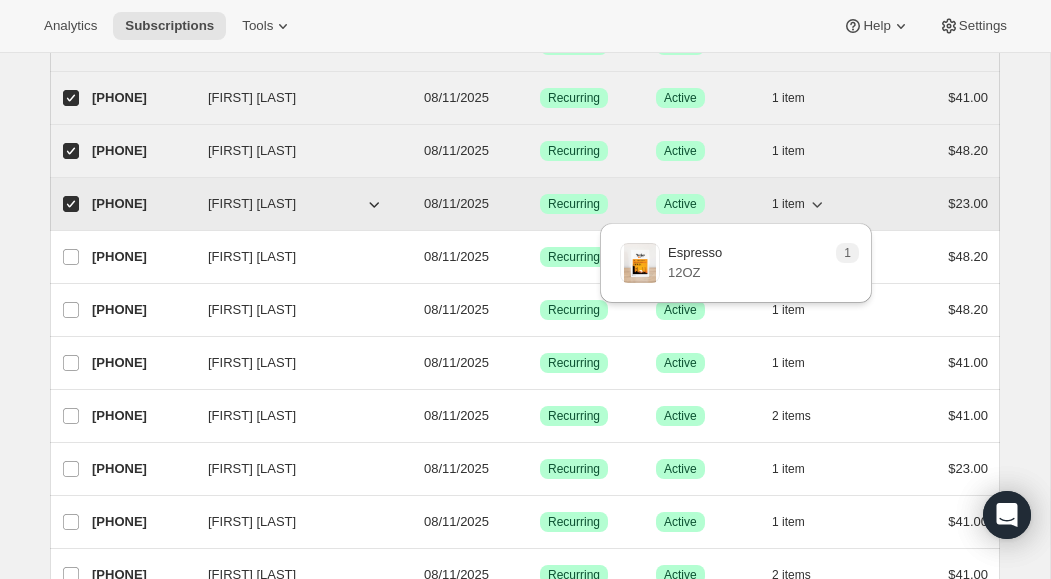 click 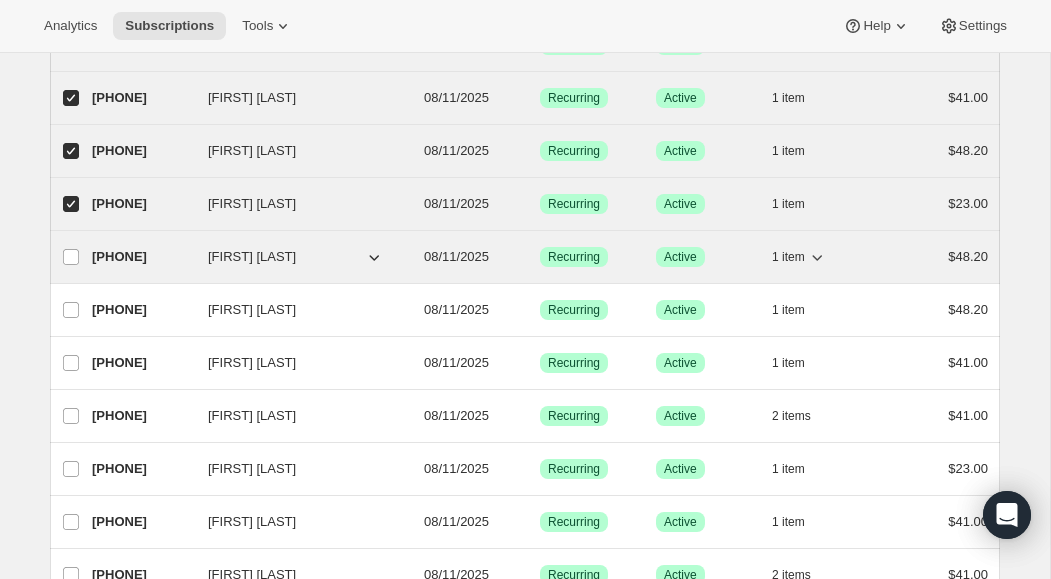 click 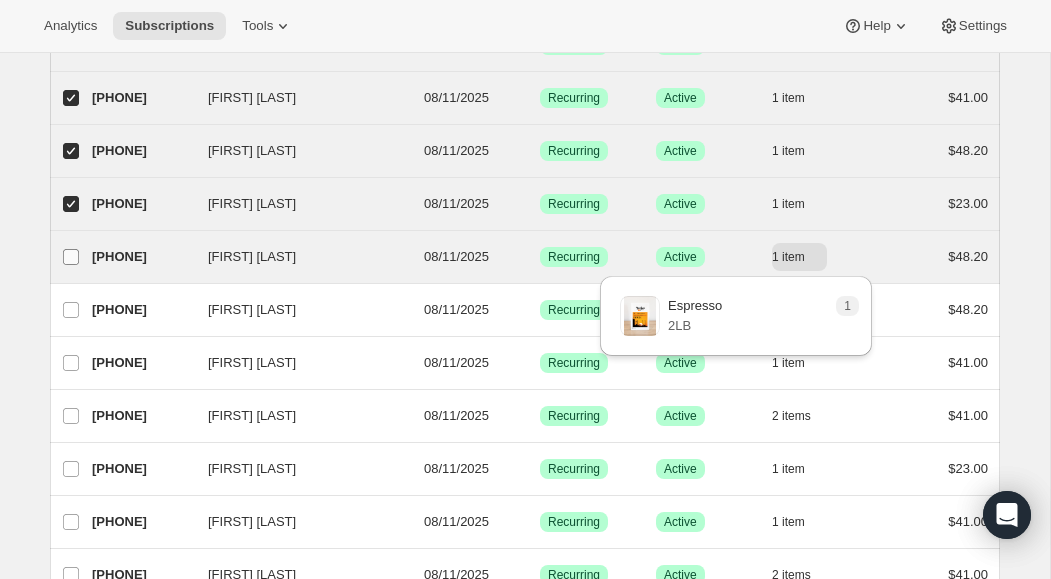 click on "[FIRST] [LAST]" at bounding box center [71, 257] 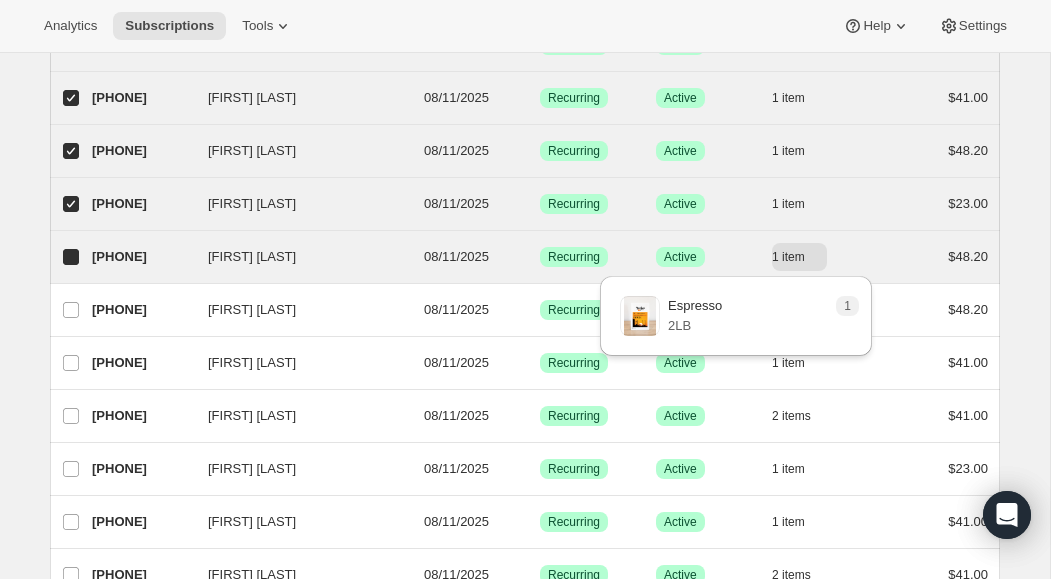 checkbox on "true" 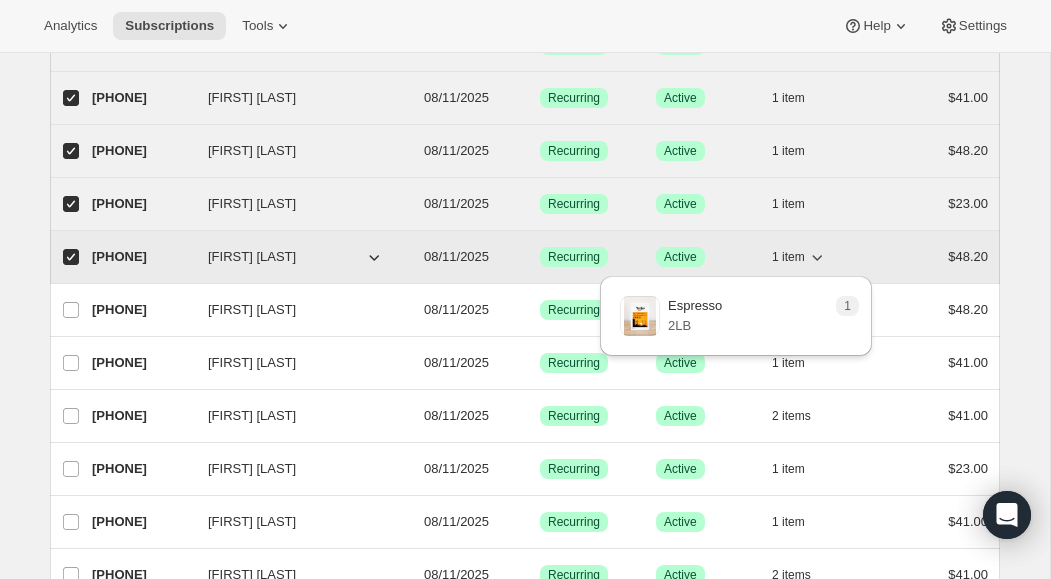 click 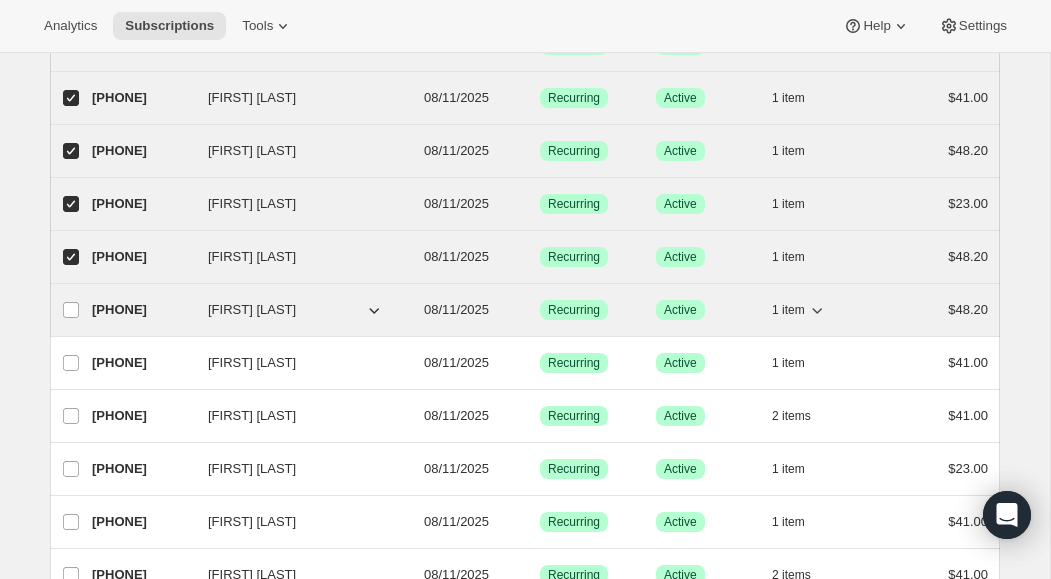 click 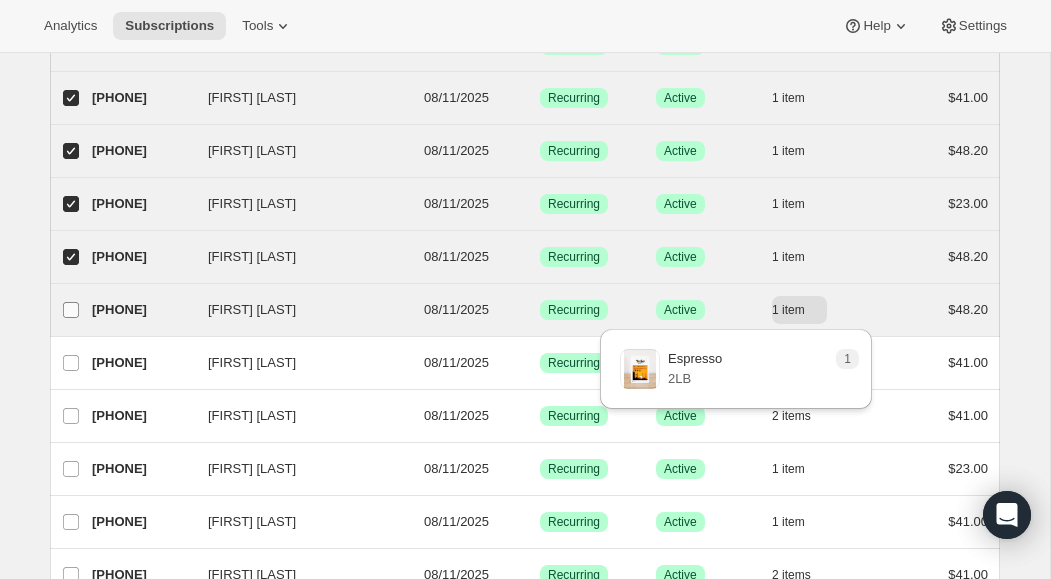 click on "[FIRST] [LAST]" at bounding box center (71, 310) 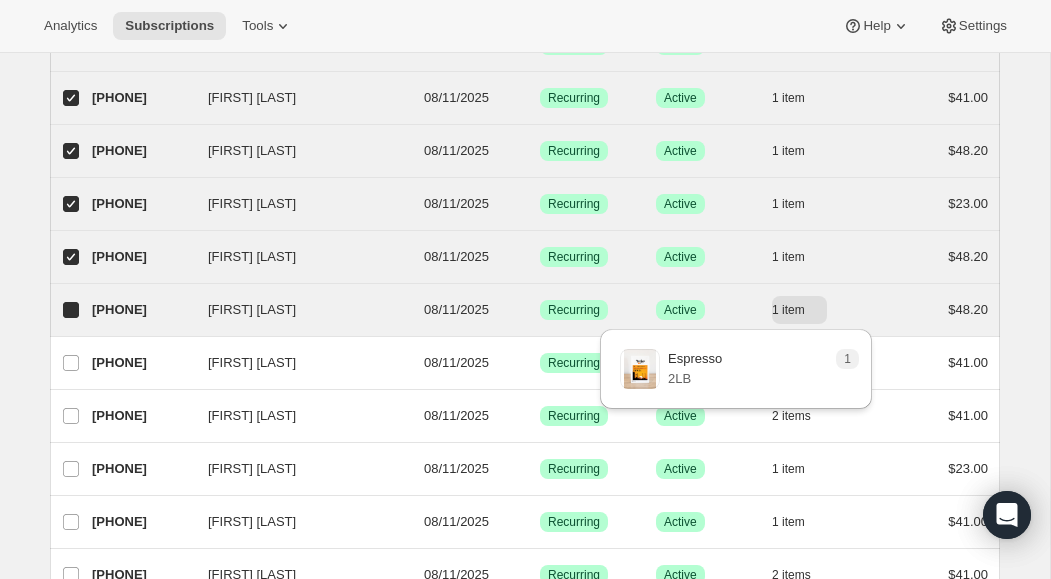 checkbox on "true" 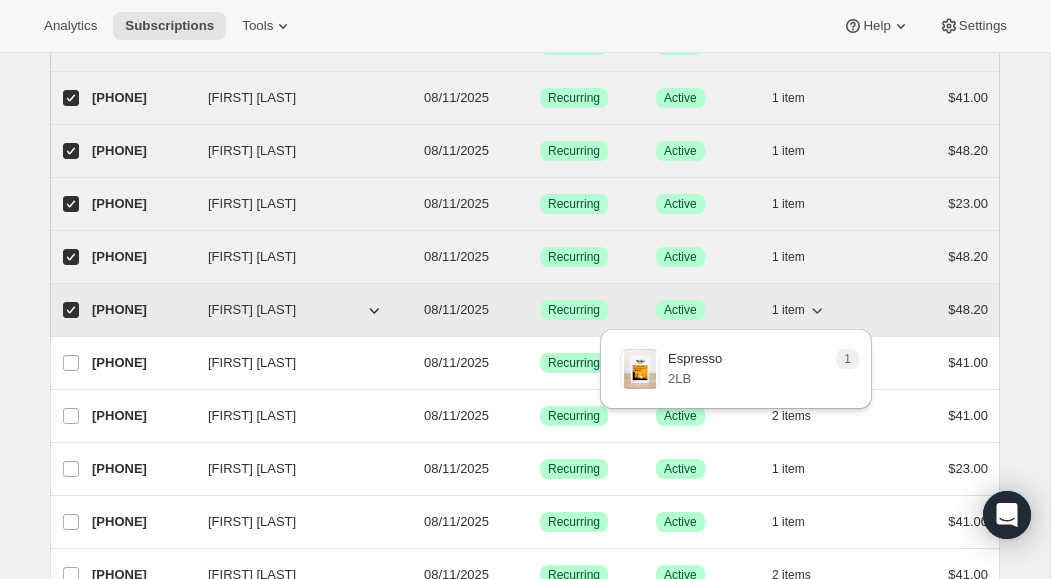 click 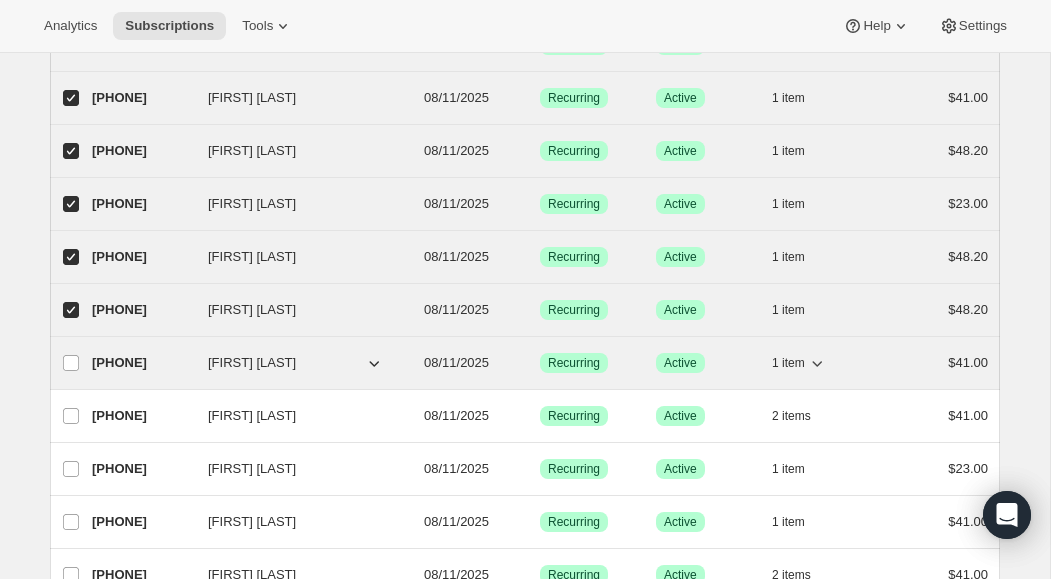click 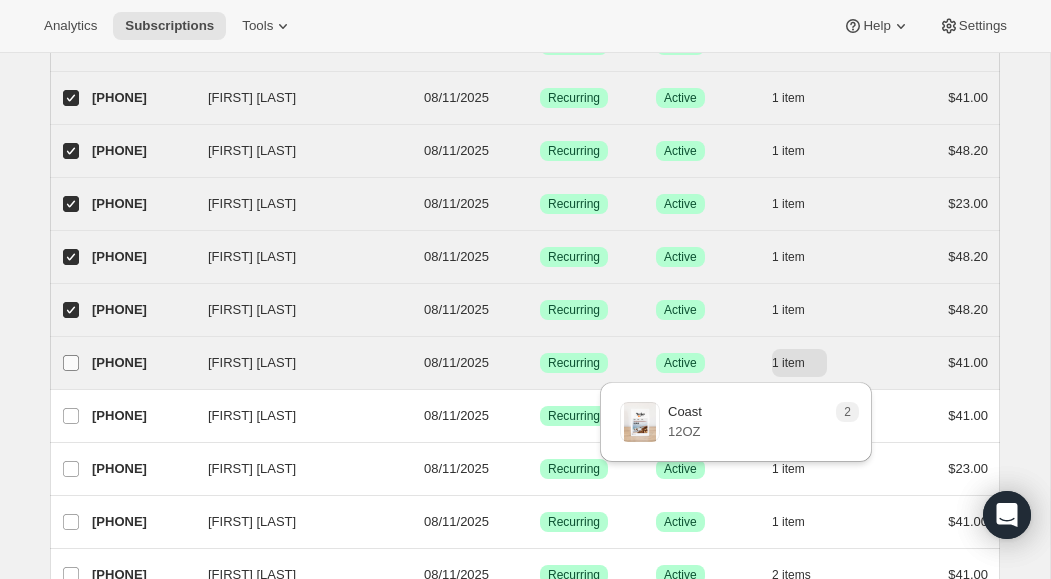 click on "[FIRST] [LAST]" at bounding box center (71, 363) 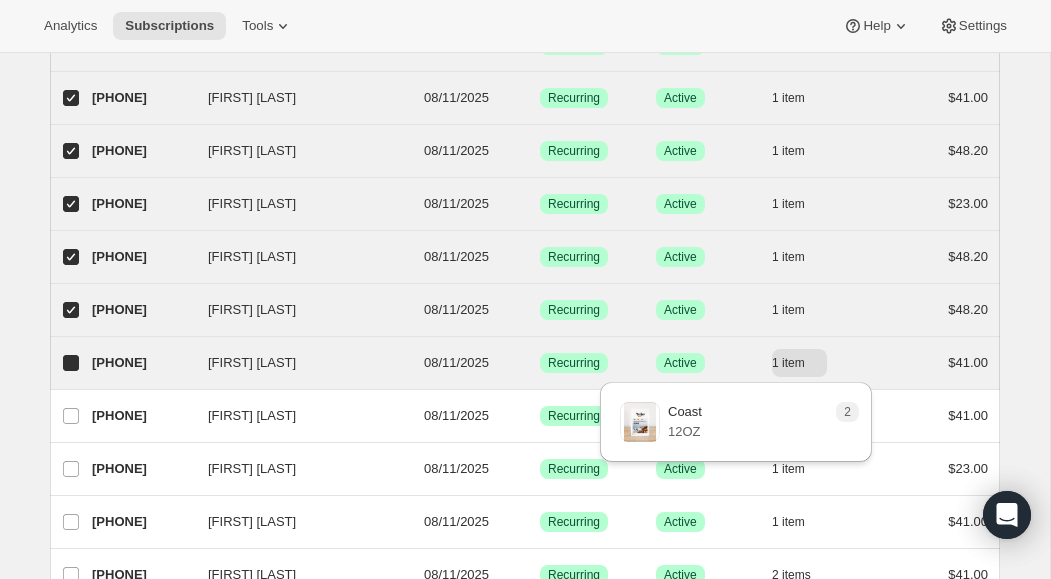 checkbox on "true" 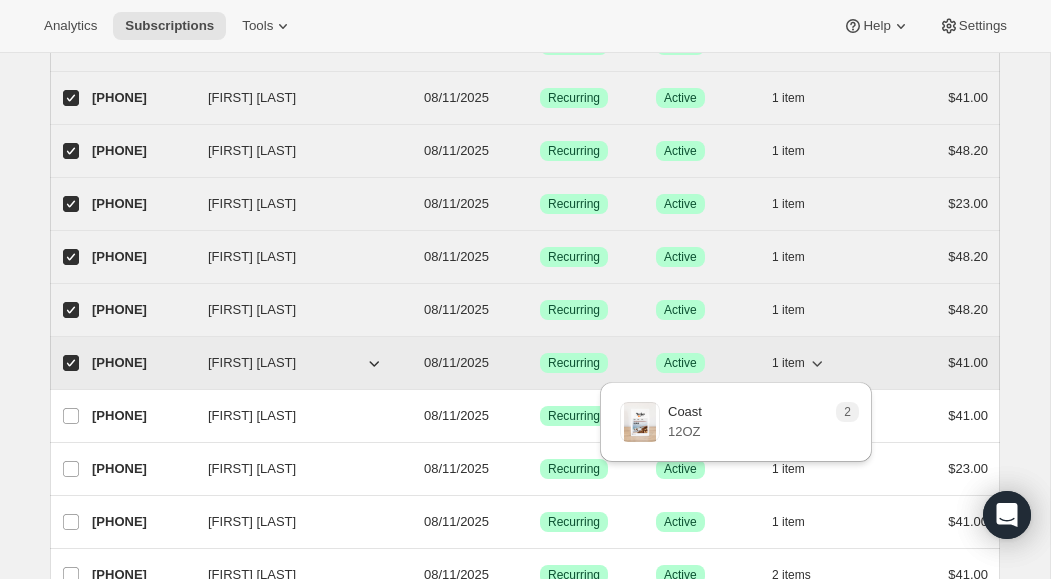click 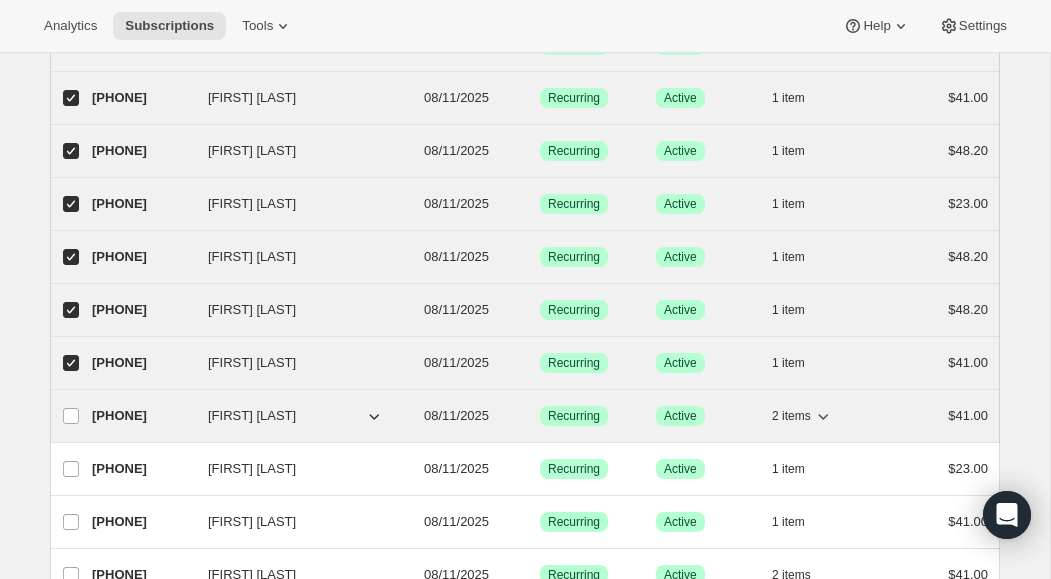 click 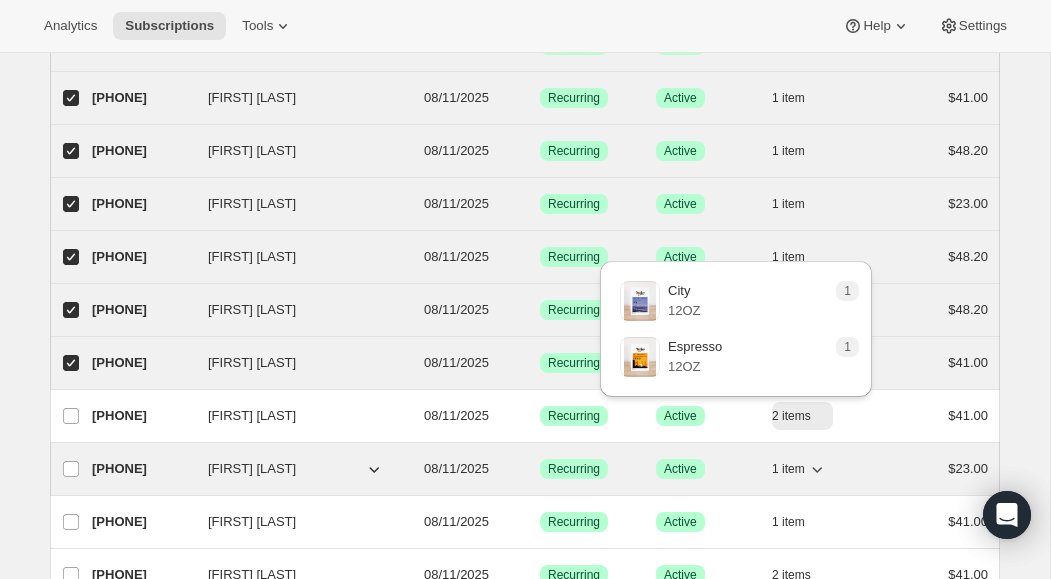drag, startPoint x: 69, startPoint y: 416, endPoint x: 135, endPoint y: 459, distance: 78.77182 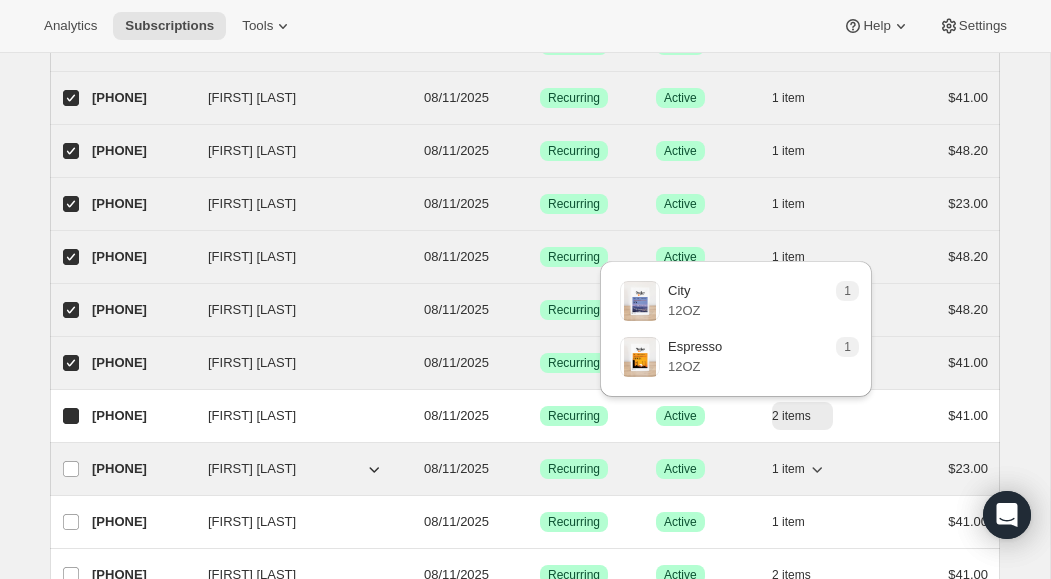 checkbox on "true" 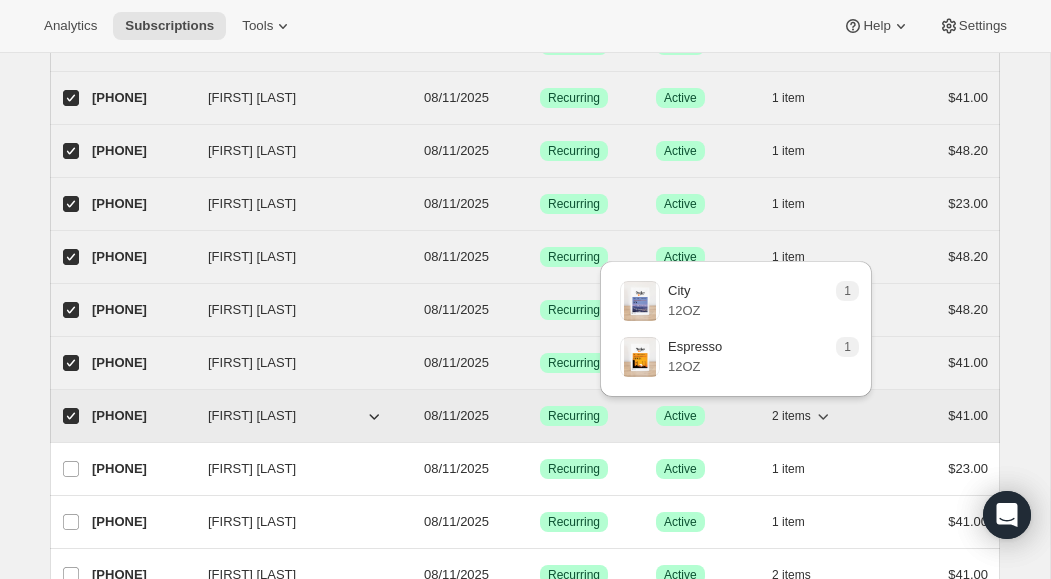 click 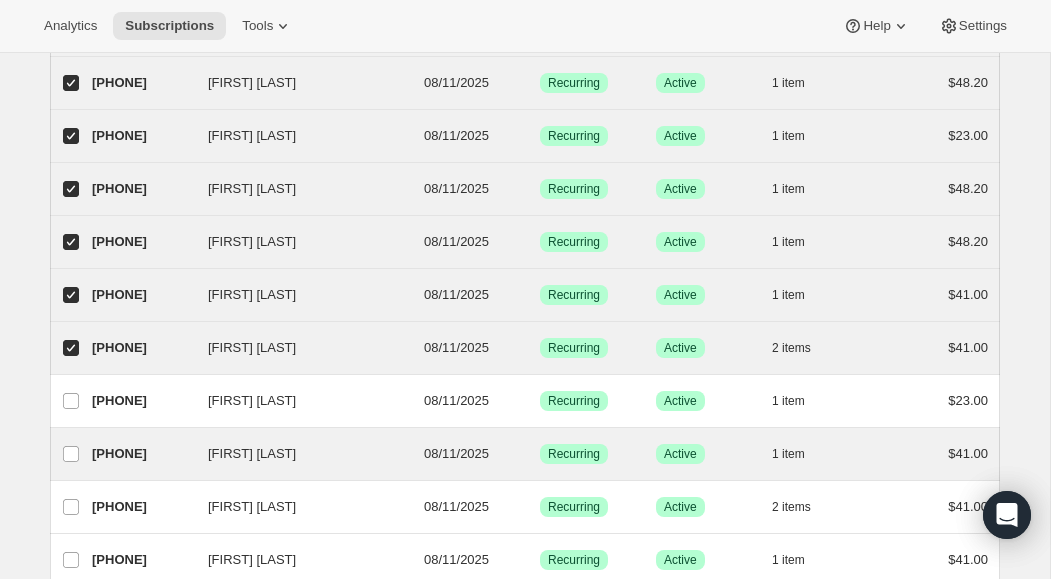 scroll, scrollTop: 669, scrollLeft: 0, axis: vertical 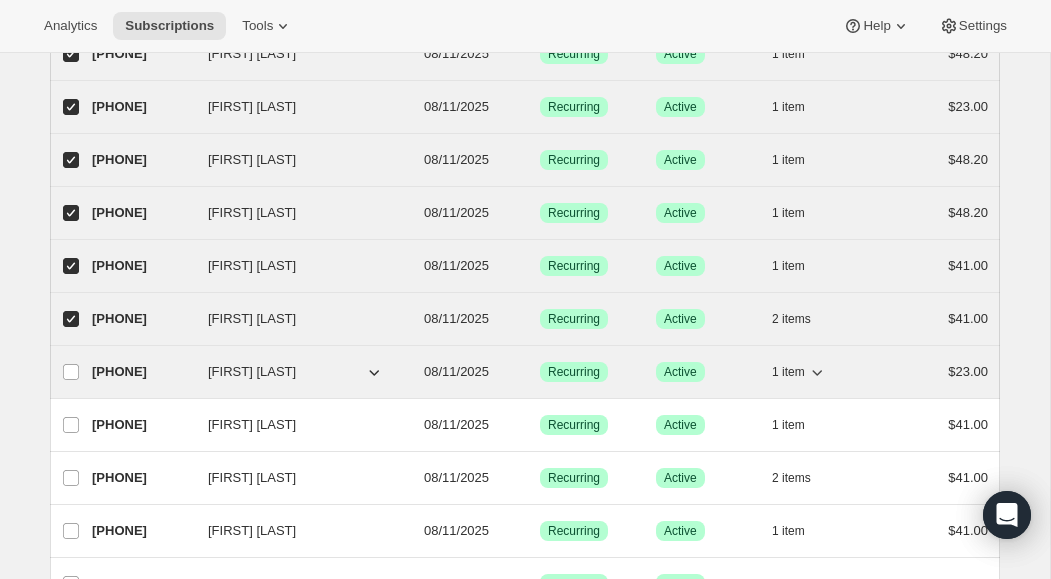 click 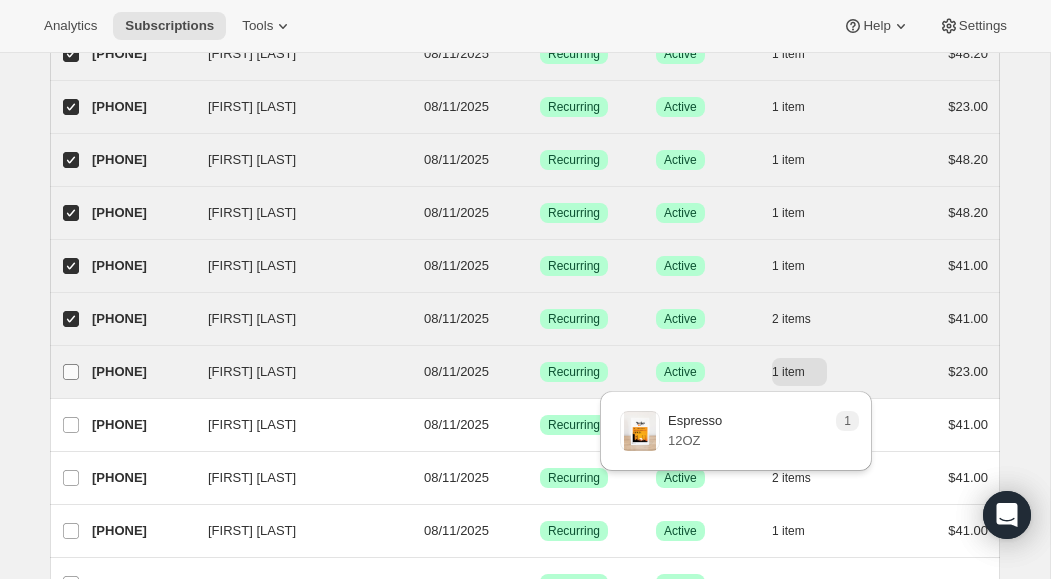 click on "[FIRST] [LAST]" at bounding box center [71, 372] 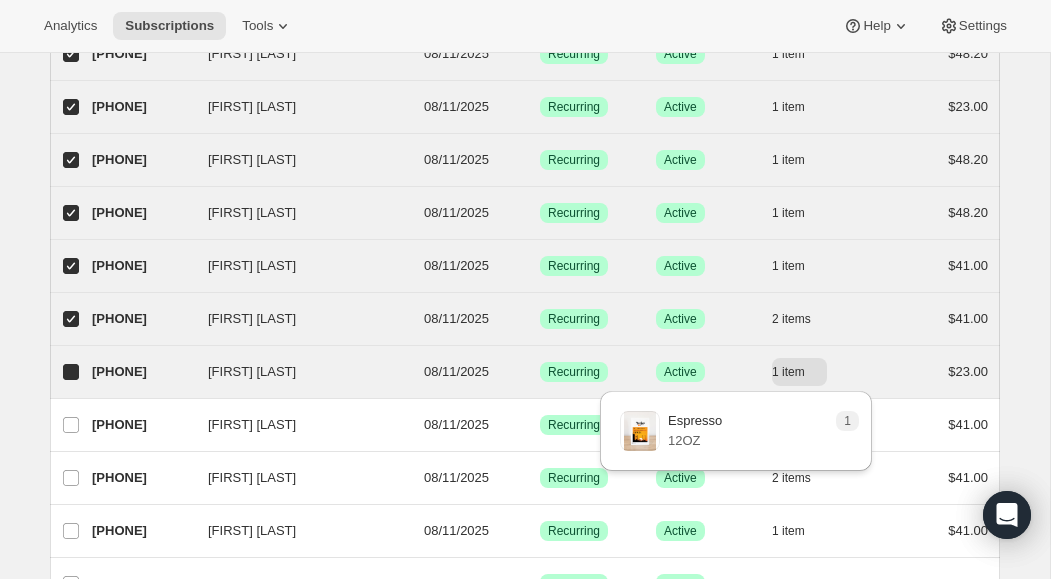 checkbox on "true" 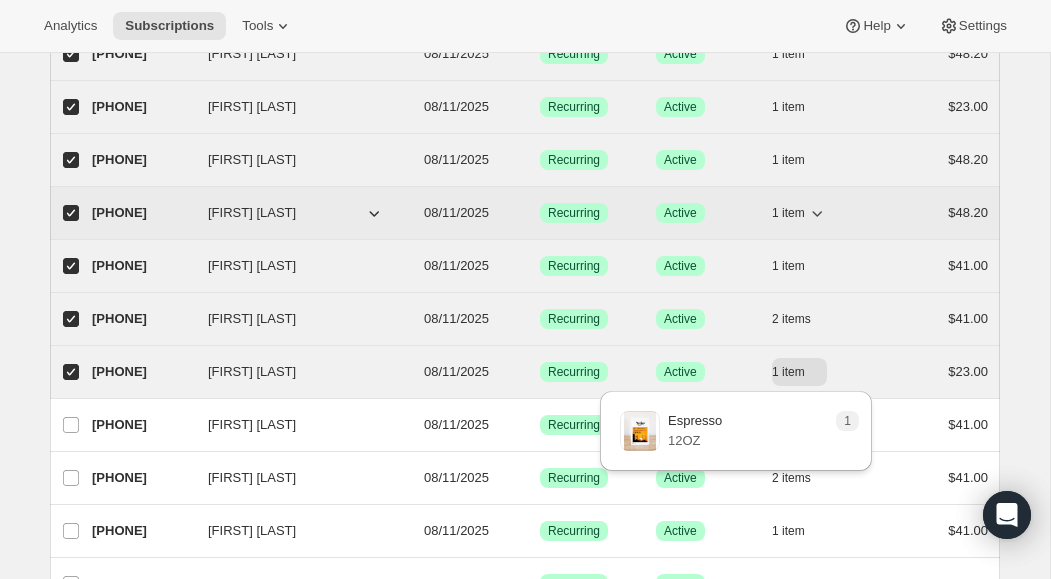 scroll, scrollTop: 754, scrollLeft: 0, axis: vertical 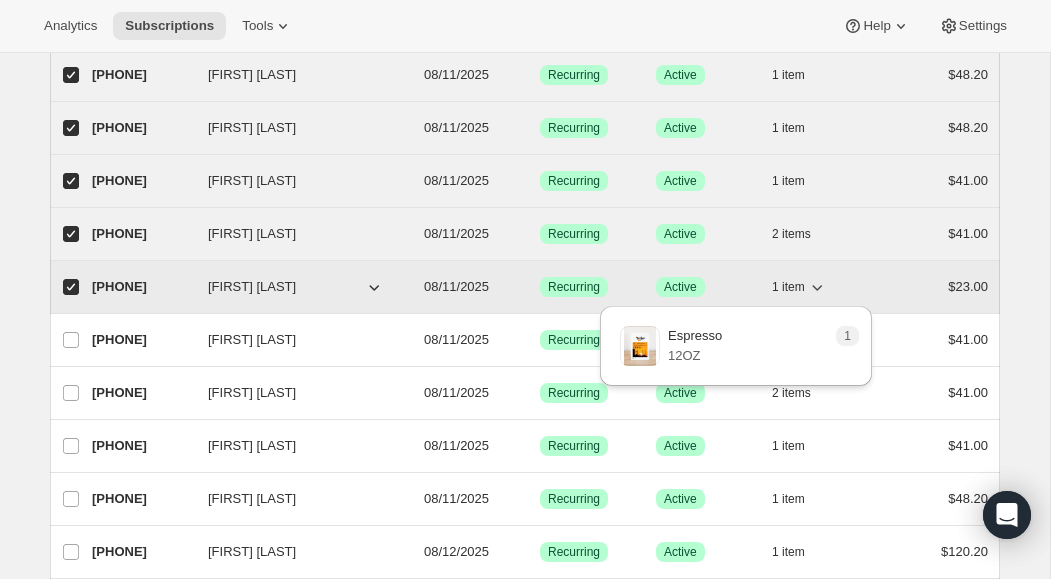 click 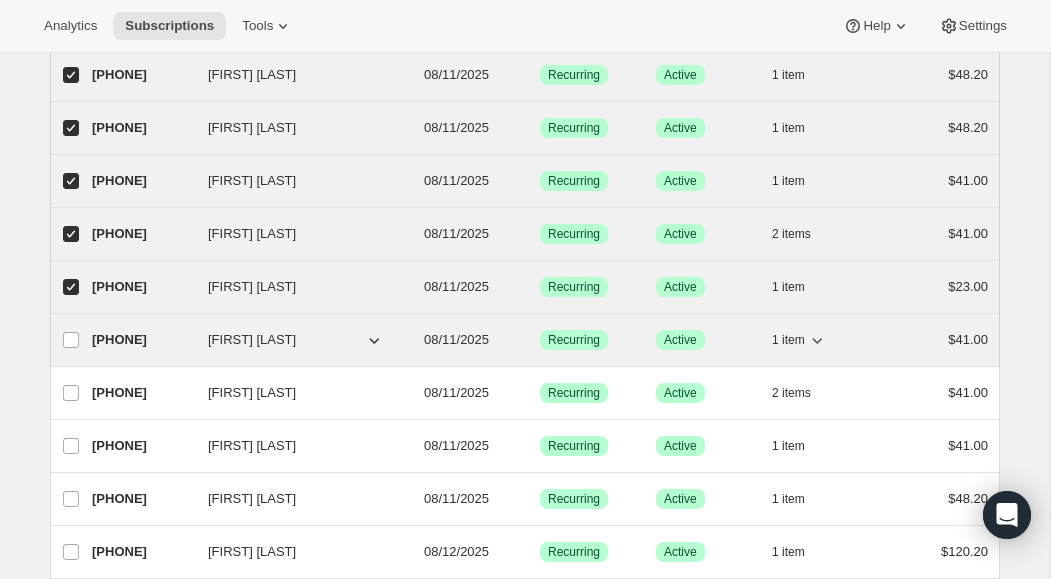 click 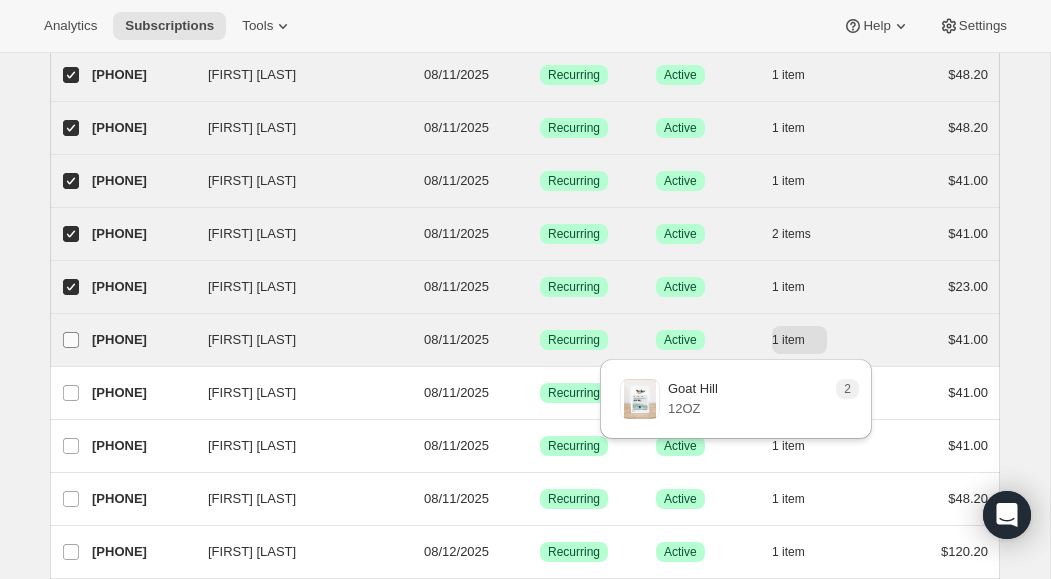 click on "[FIRST] [LAST]" at bounding box center [71, 340] 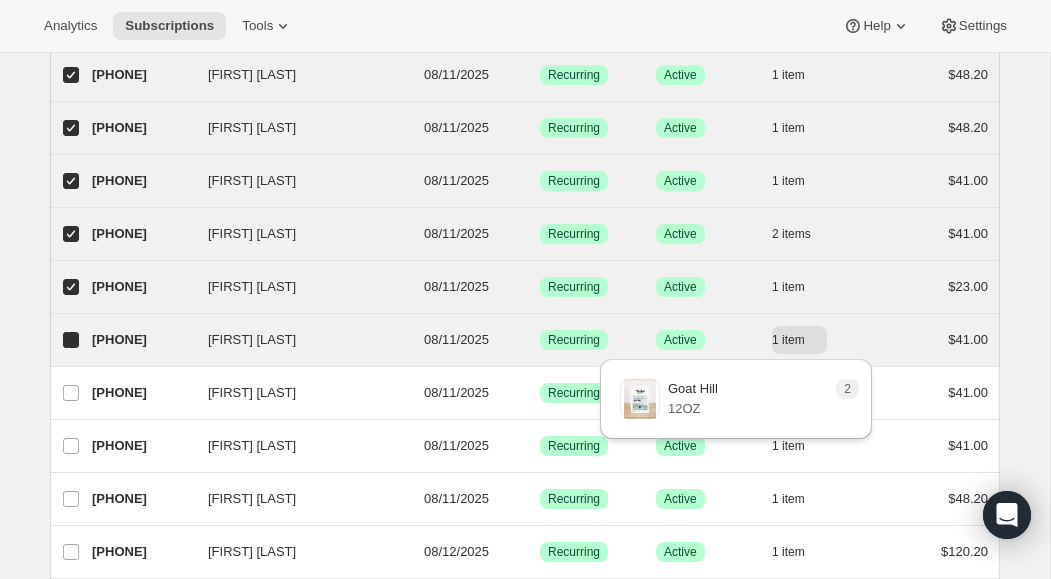 checkbox on "true" 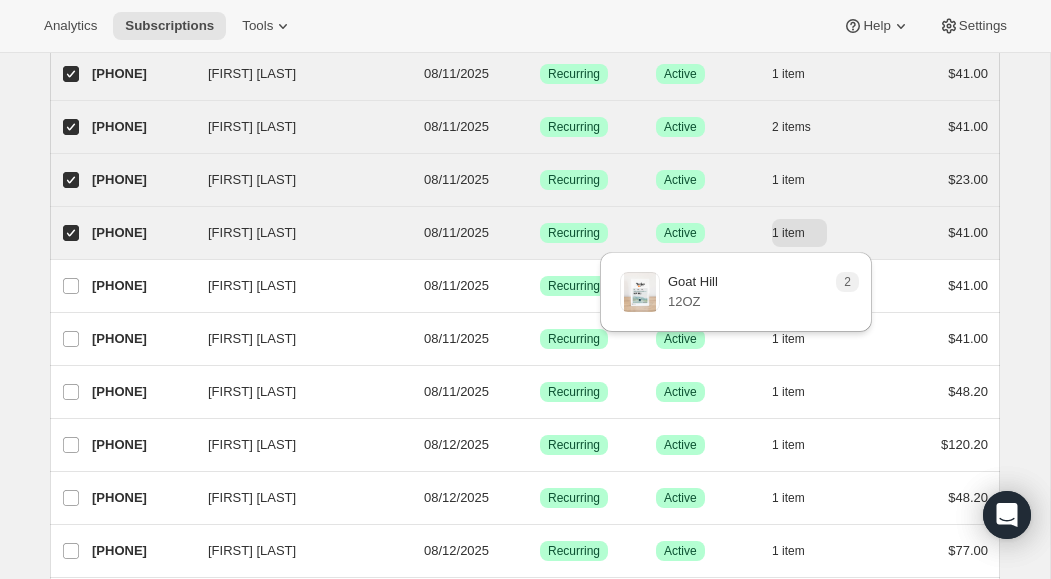 scroll, scrollTop: 862, scrollLeft: 0, axis: vertical 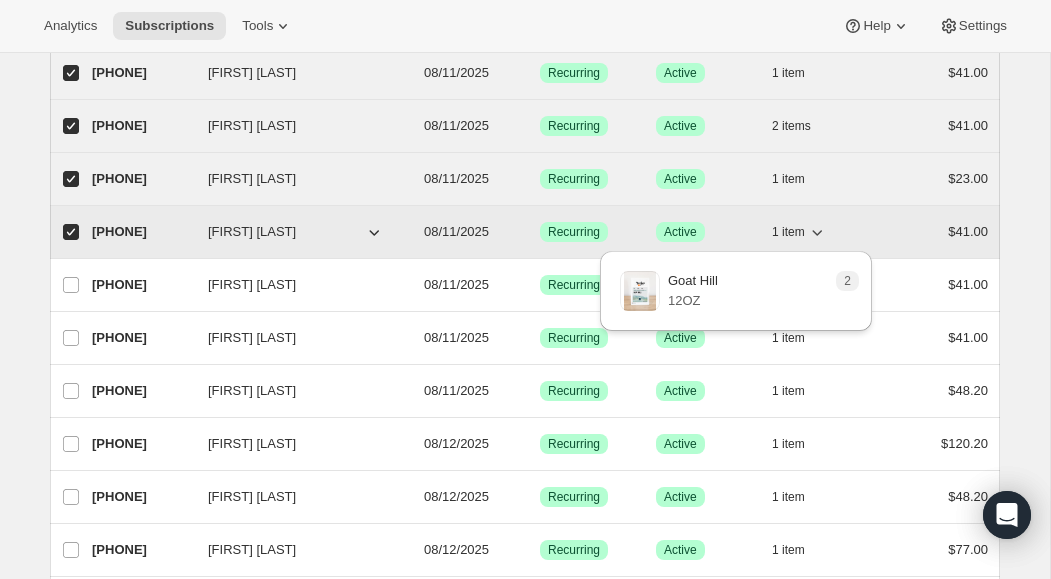 click 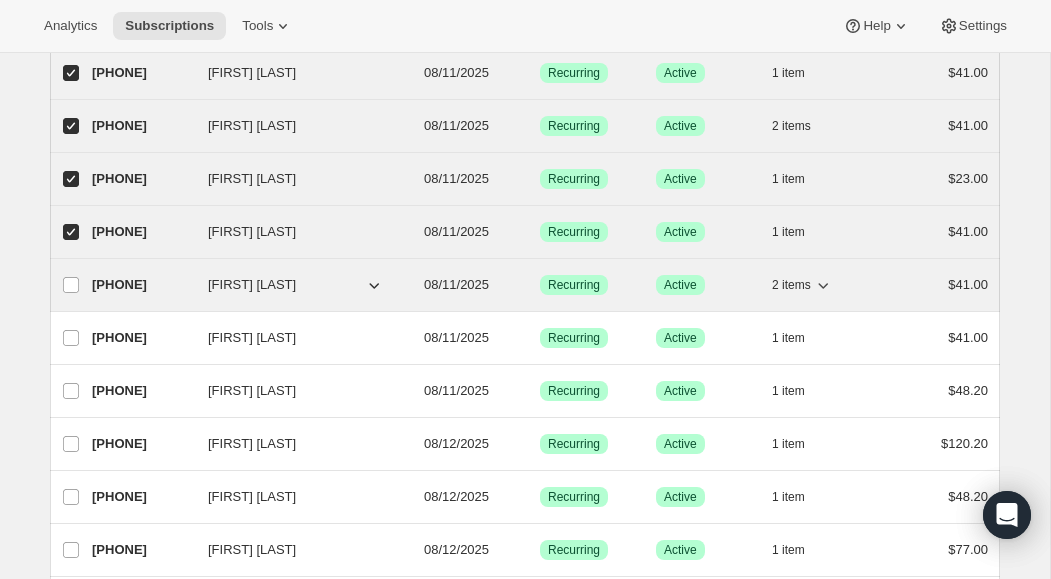 click 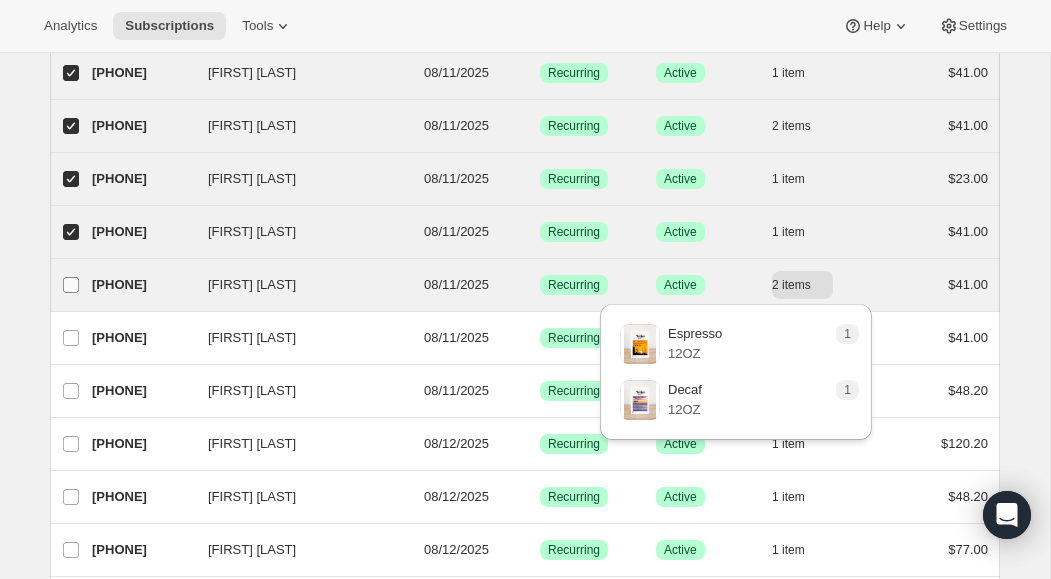 click on "[FIRST] [LAST]" at bounding box center [71, 285] 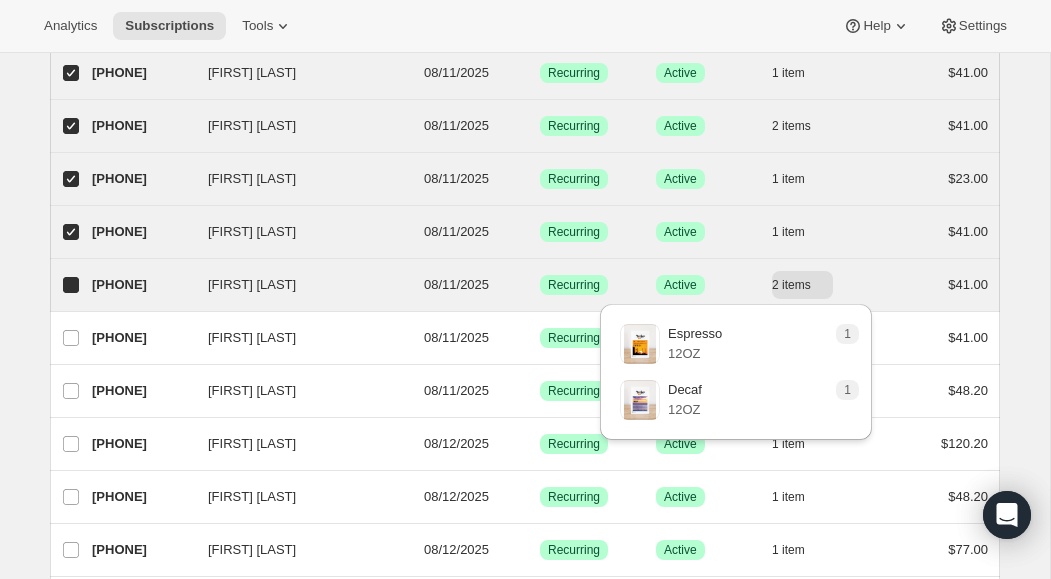 checkbox on "true" 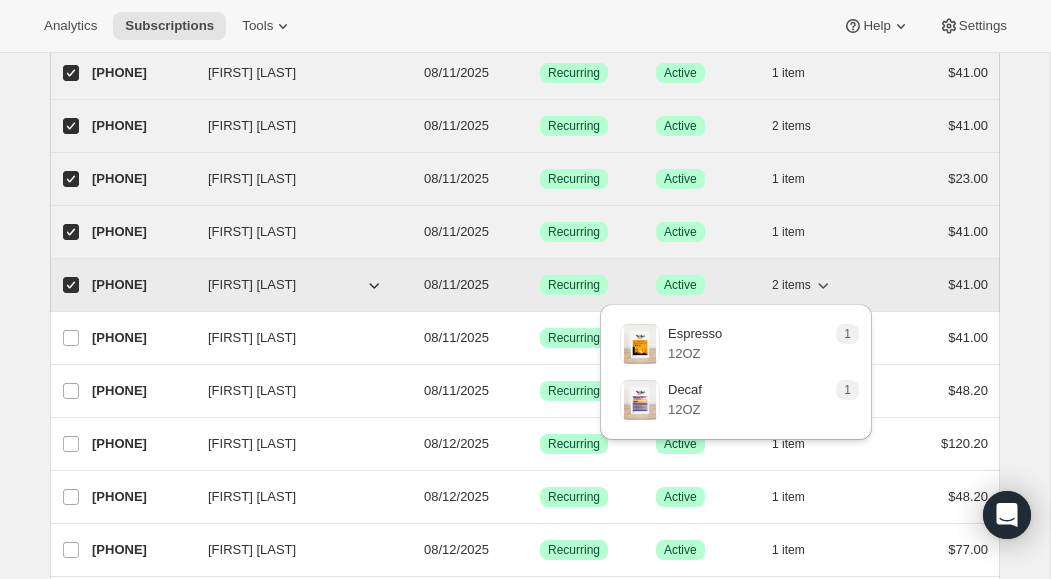 click 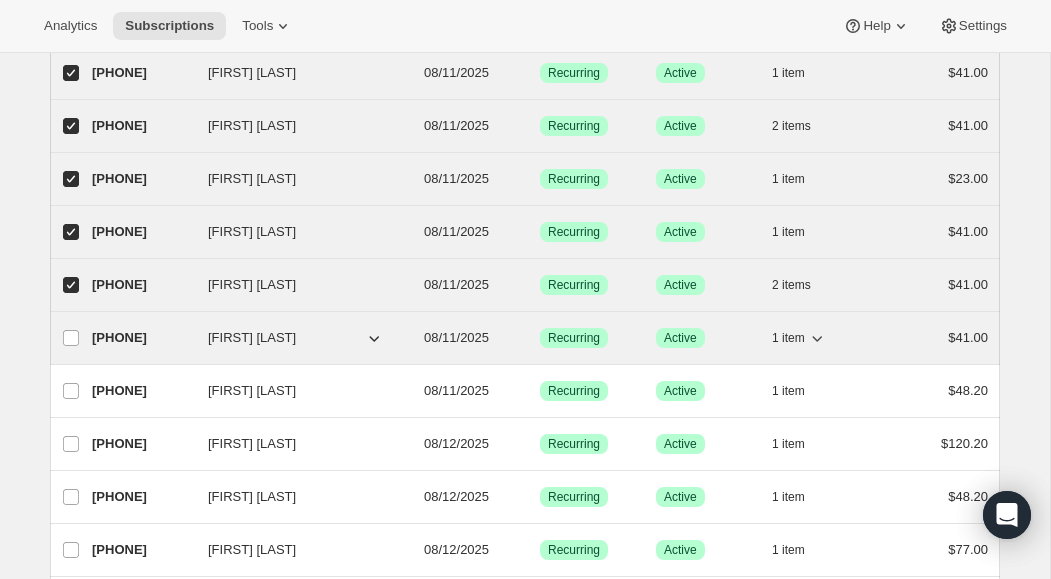 click 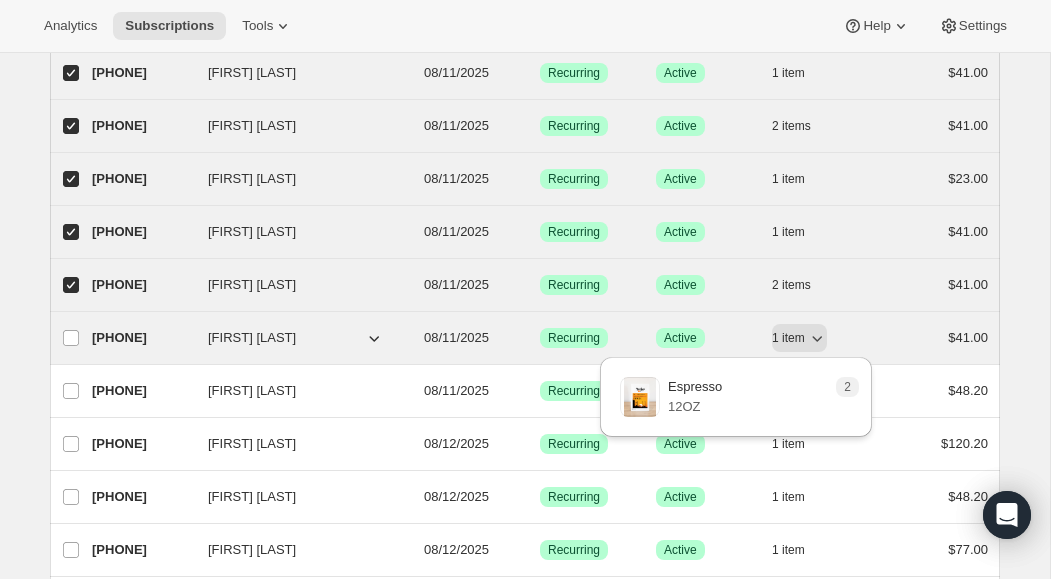 drag, startPoint x: 72, startPoint y: 338, endPoint x: 119, endPoint y: 342, distance: 47.169907 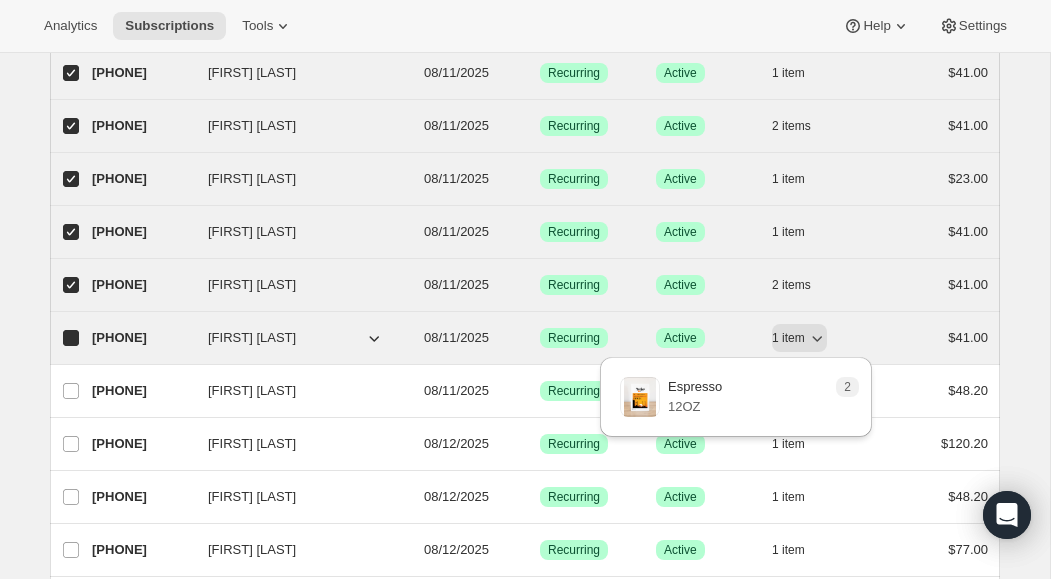 checkbox on "true" 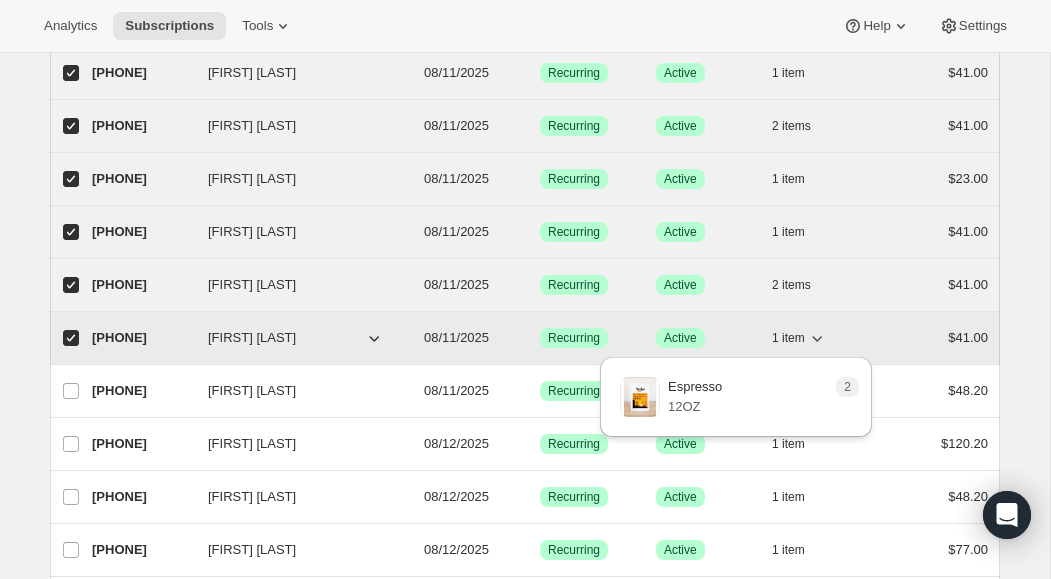 click 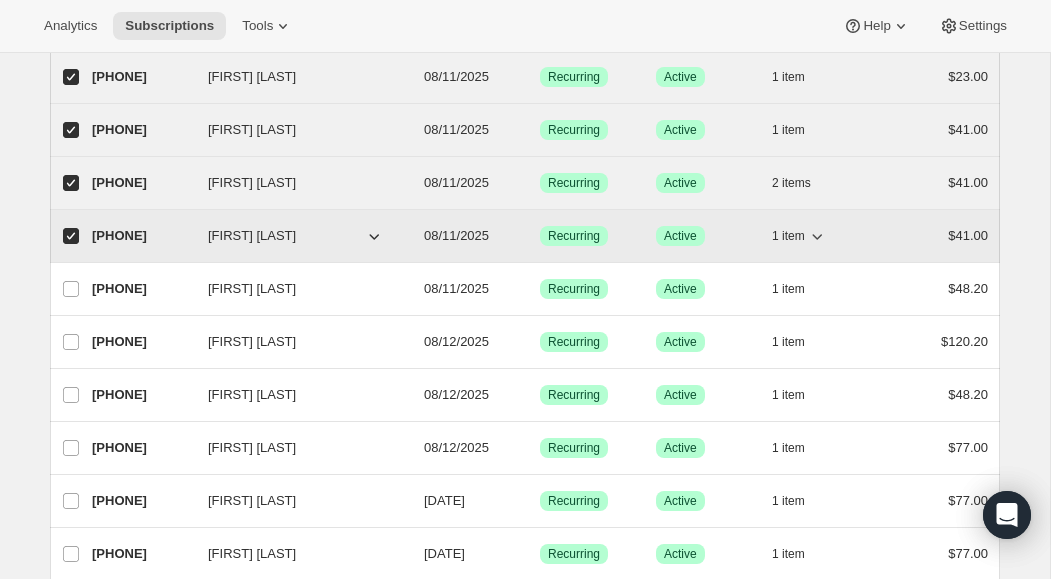 scroll, scrollTop: 965, scrollLeft: 0, axis: vertical 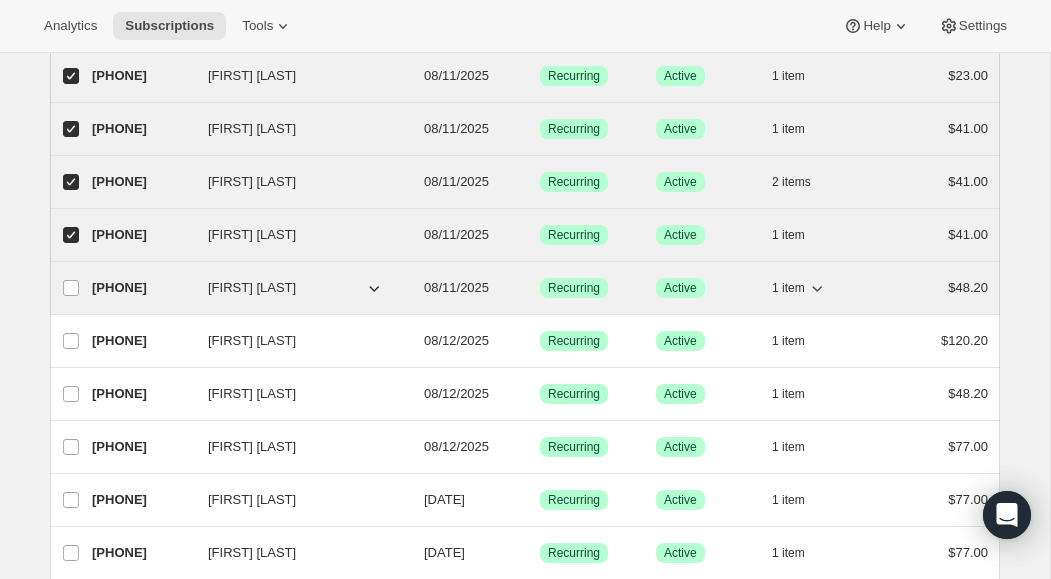 click 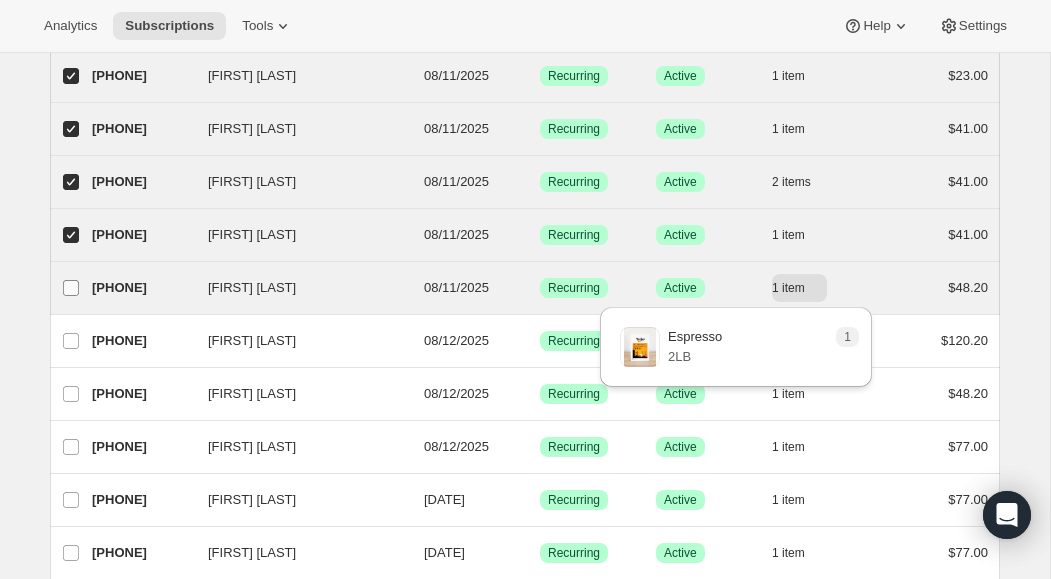 click on "[FIRST] [LAST]" at bounding box center [71, 288] 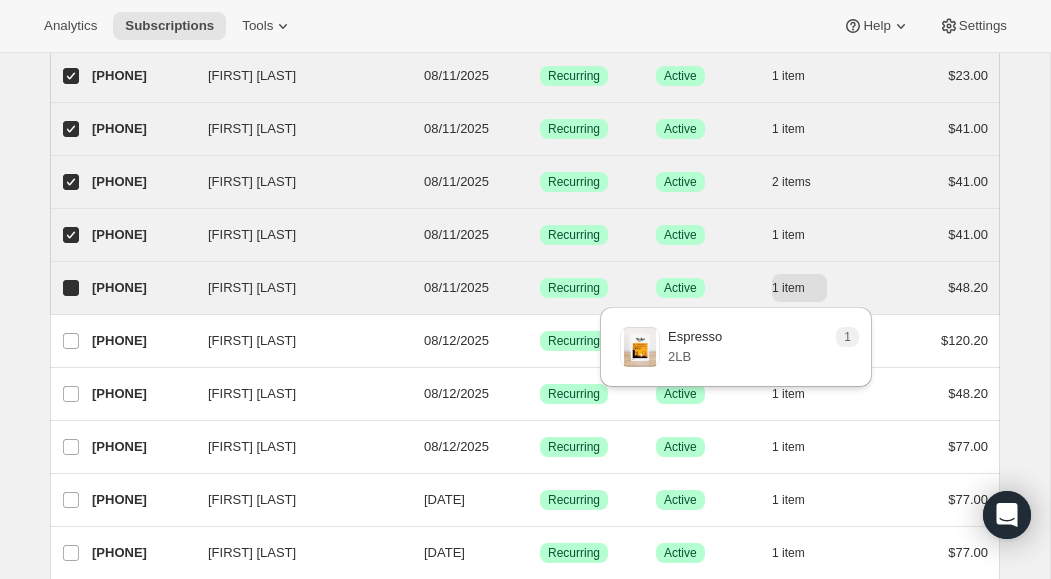 checkbox on "true" 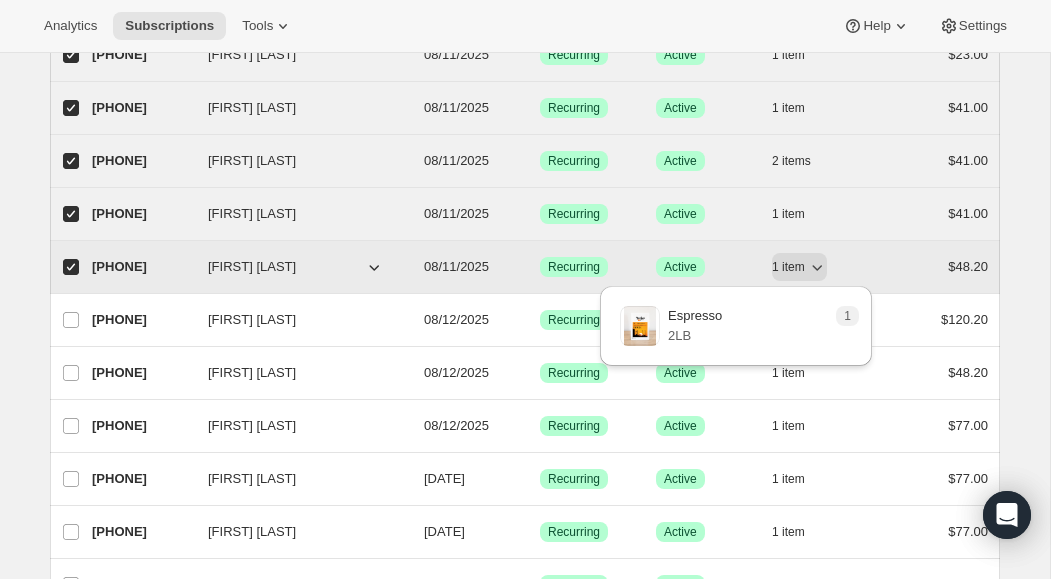 scroll, scrollTop: 1019, scrollLeft: 0, axis: vertical 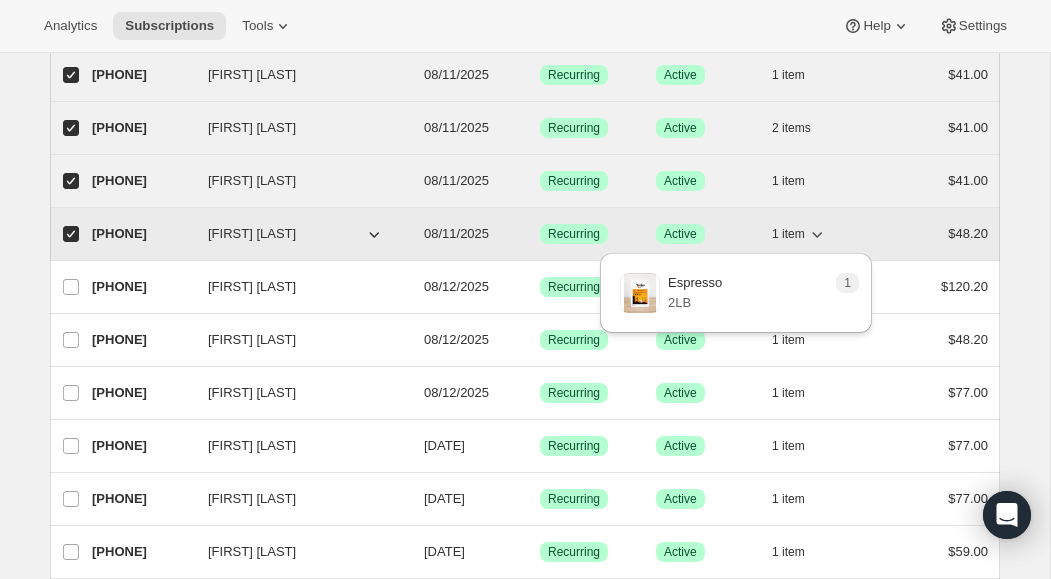 click 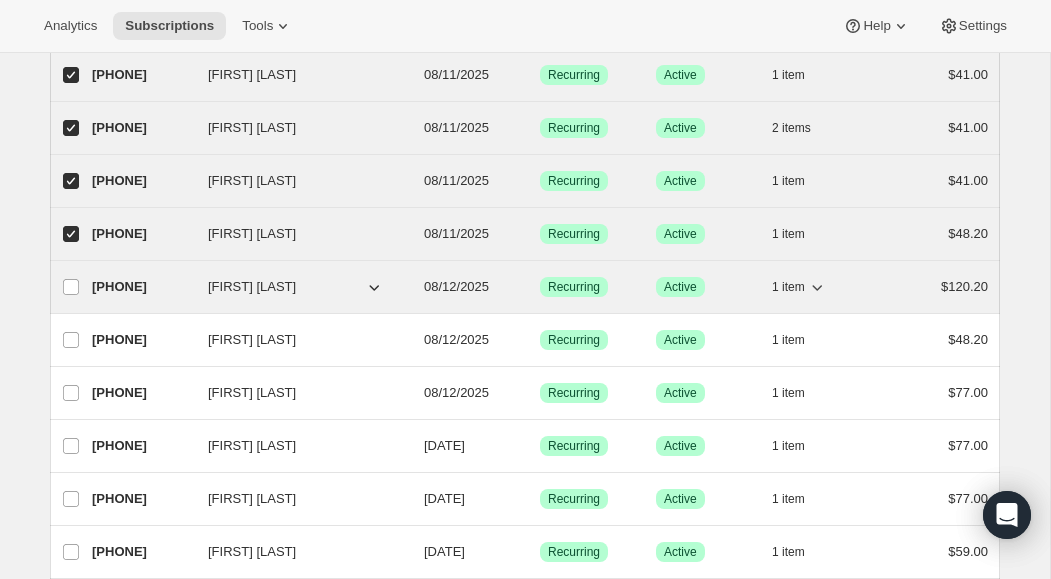 click 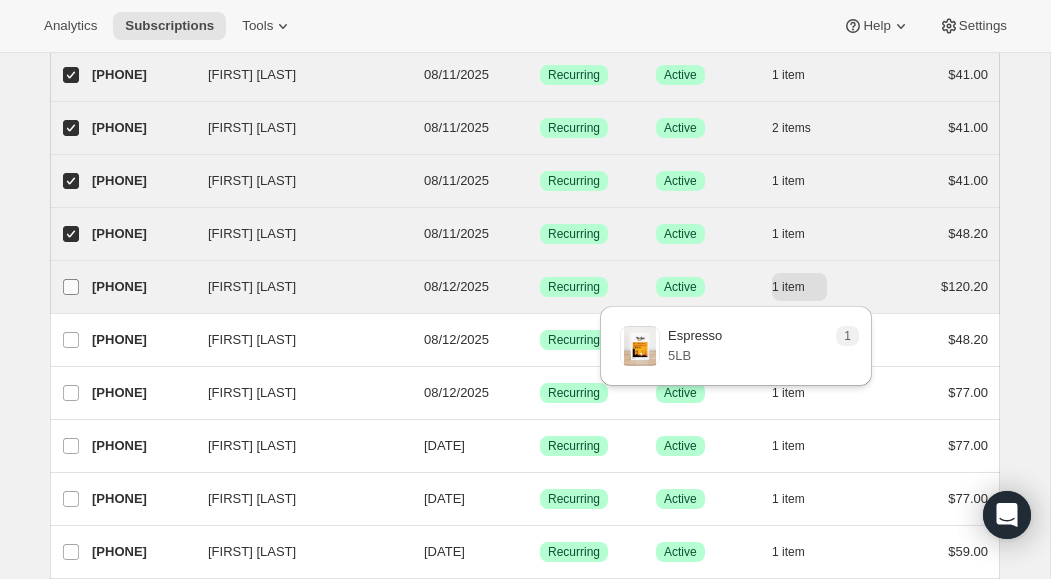 click on "[FIRST] [LAST]" at bounding box center (71, 287) 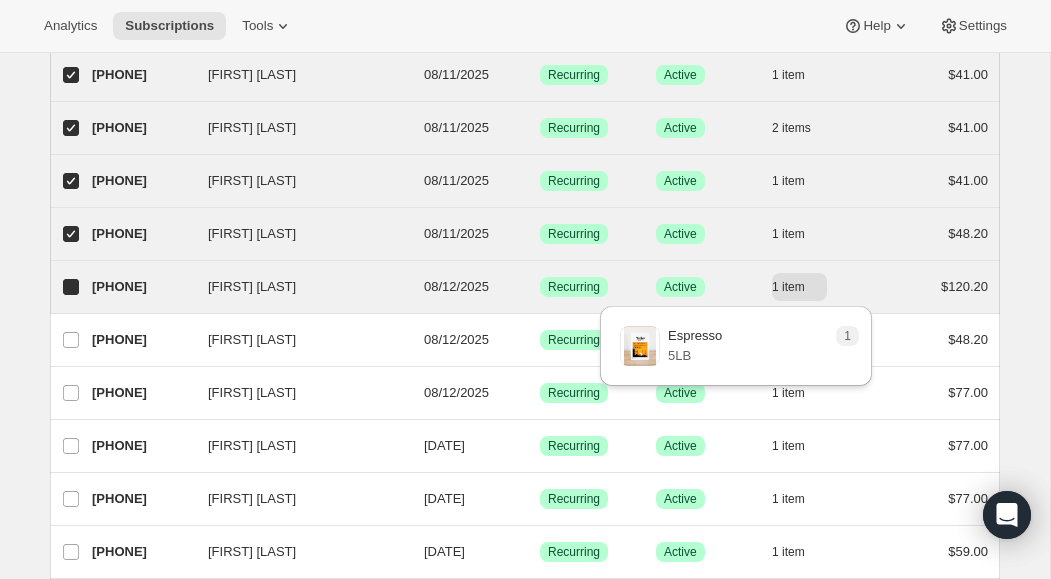 checkbox on "true" 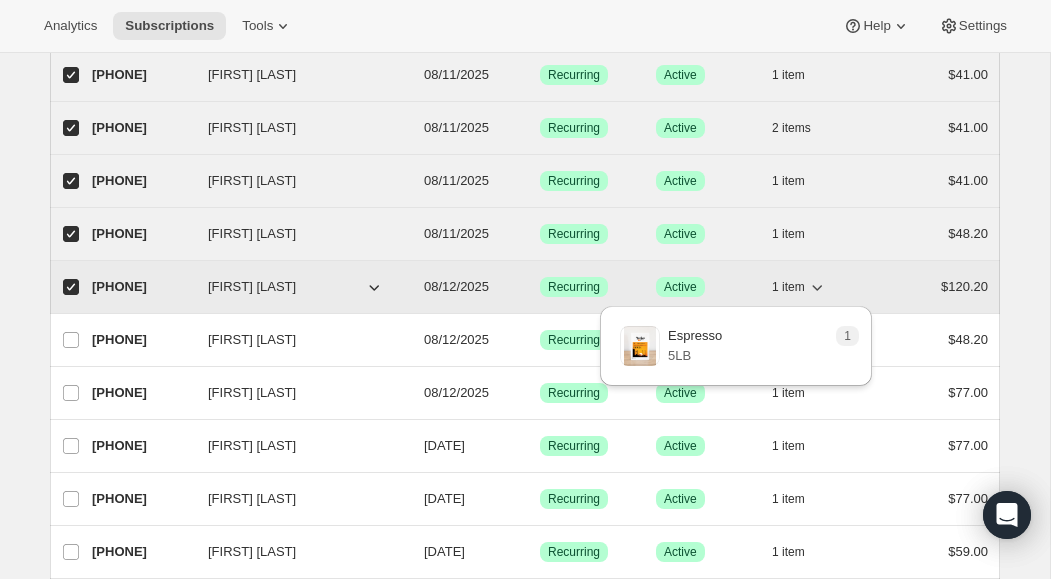 click 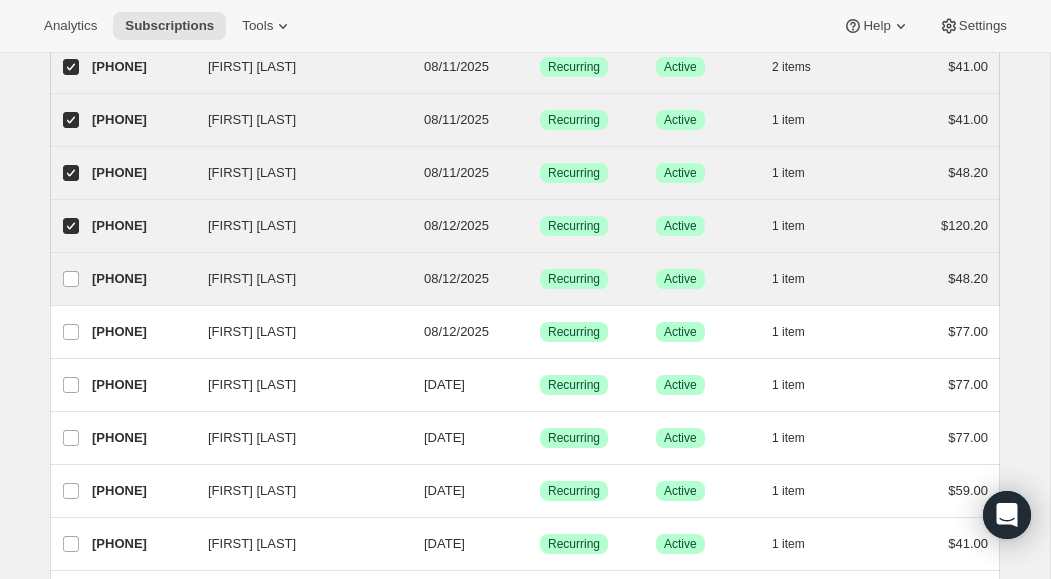 scroll, scrollTop: 1088, scrollLeft: 0, axis: vertical 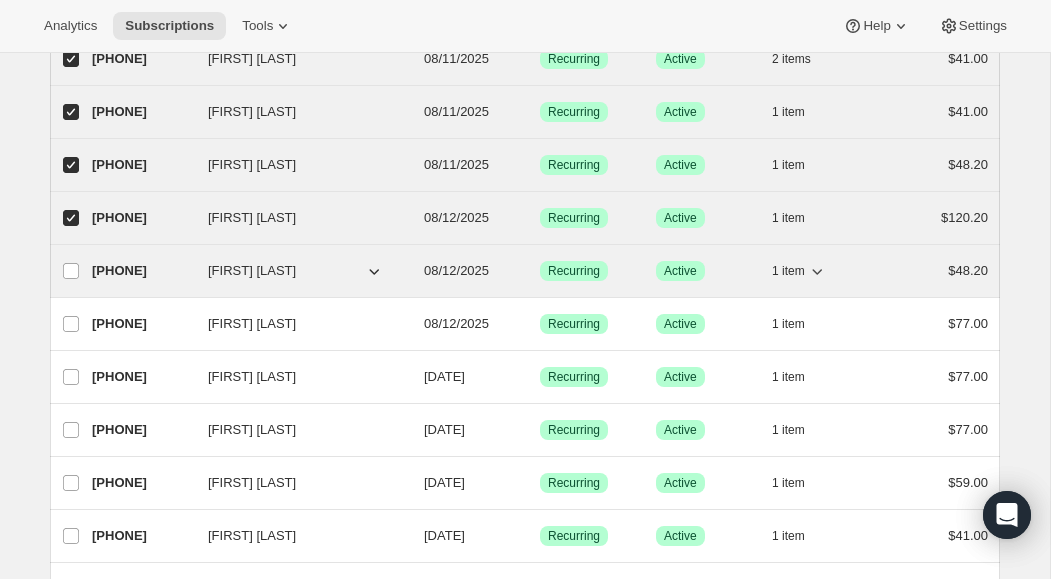 click 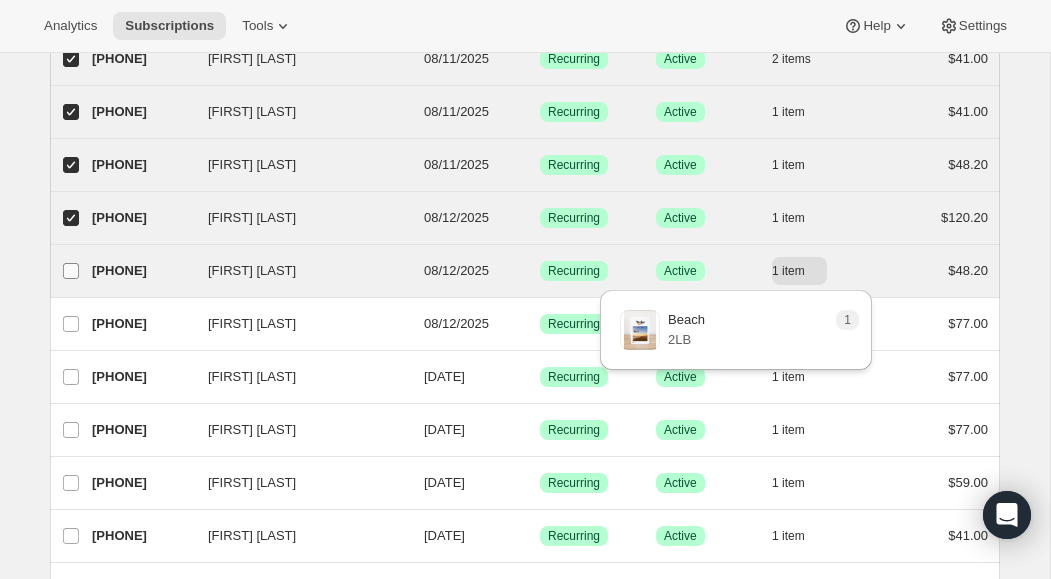 click on "[FIRST] [LAST]" at bounding box center [71, 271] 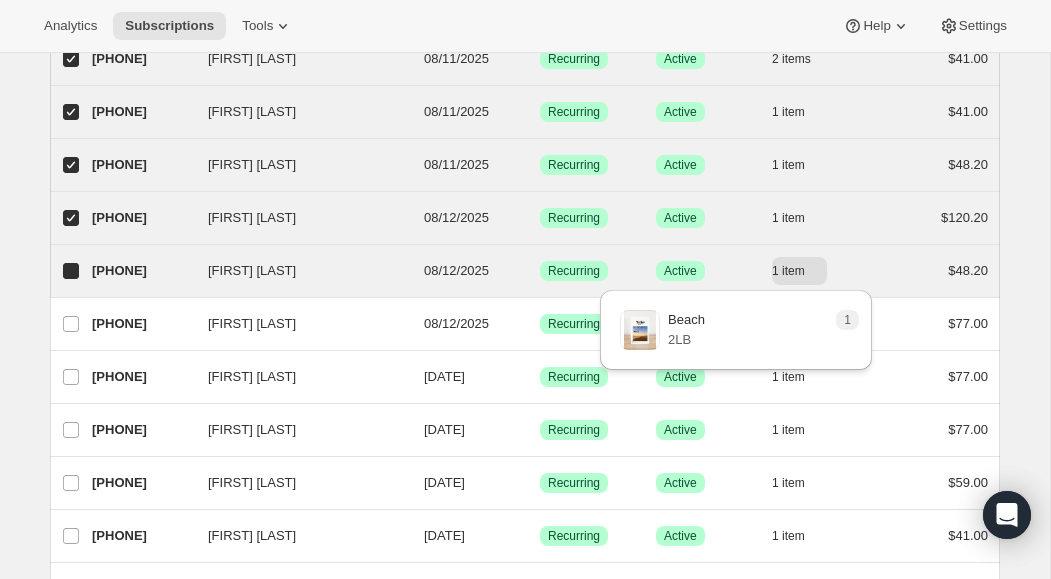 checkbox on "true" 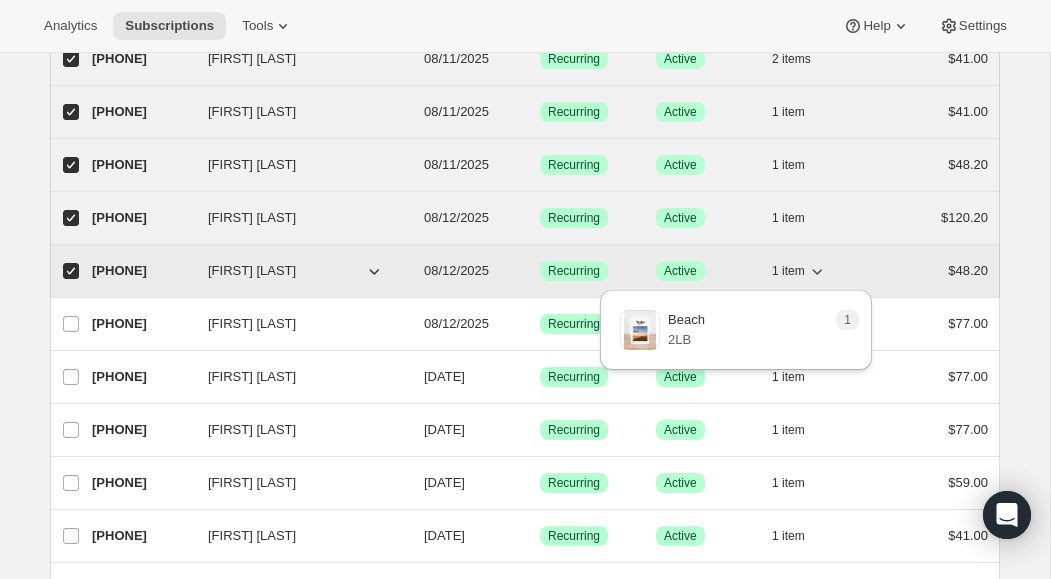click 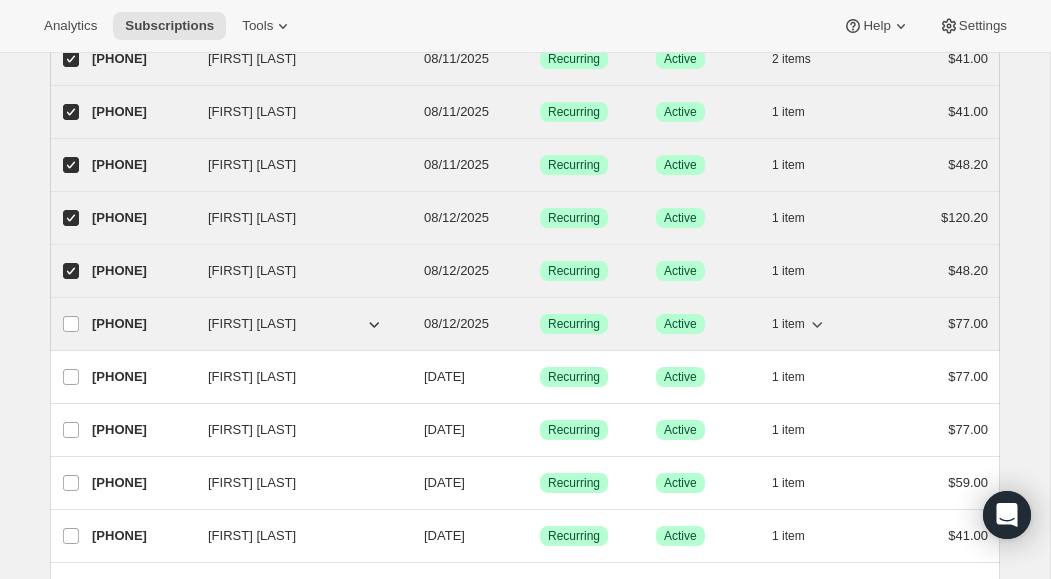 click 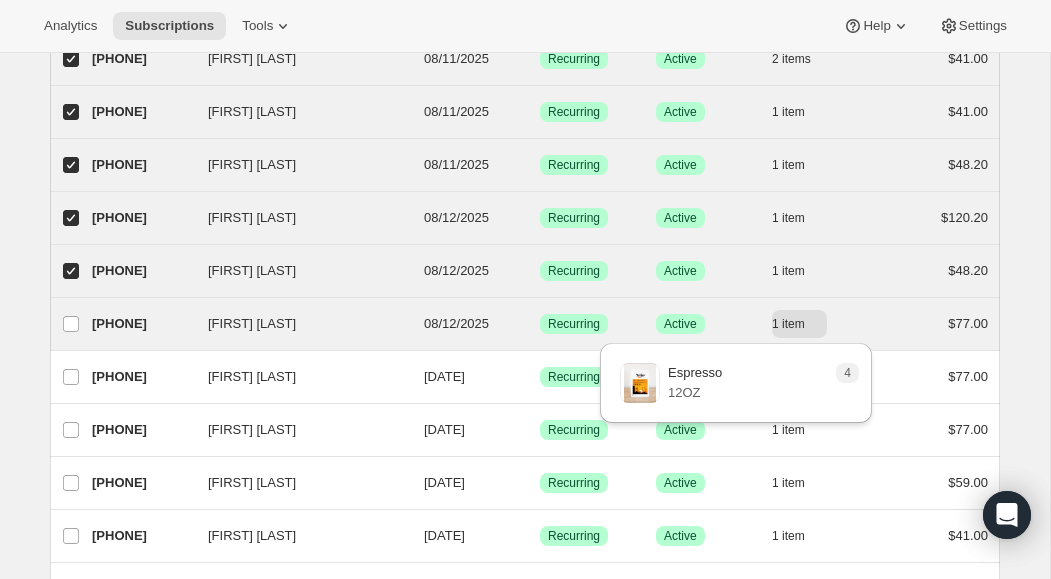 drag, startPoint x: 73, startPoint y: 323, endPoint x: 161, endPoint y: 338, distance: 89.26926 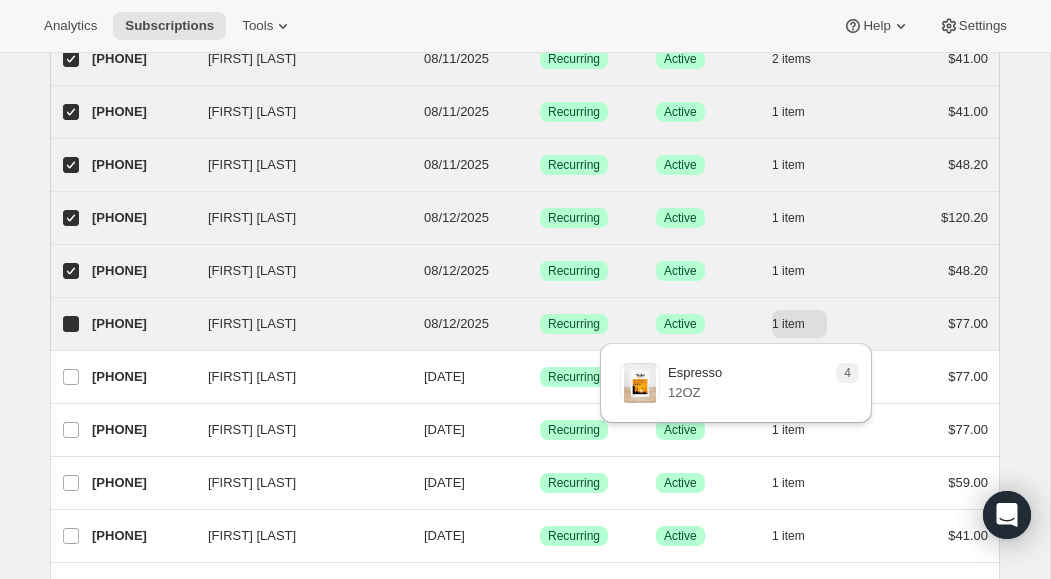 checkbox on "true" 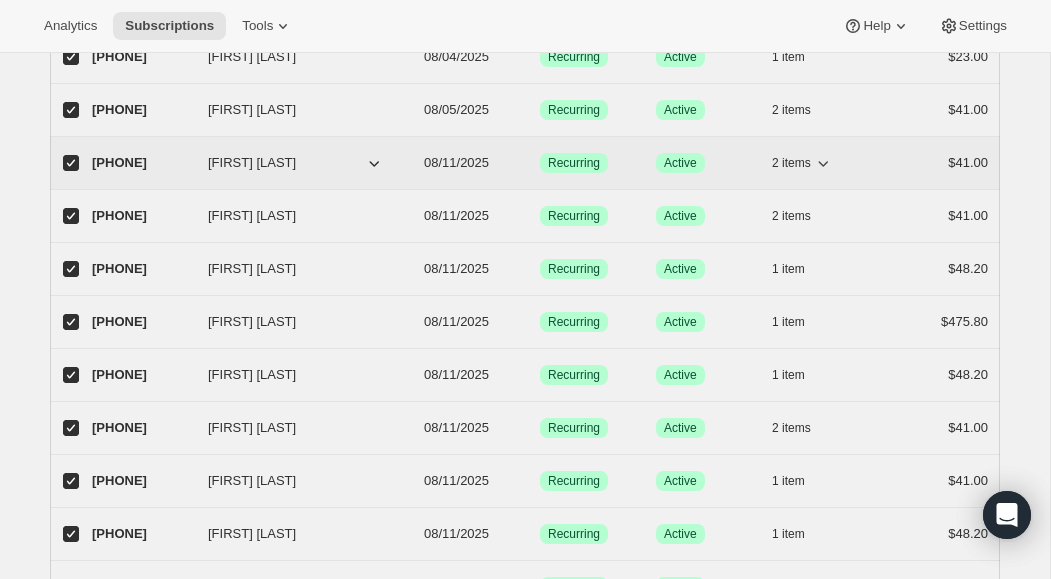 scroll, scrollTop: 0, scrollLeft: 0, axis: both 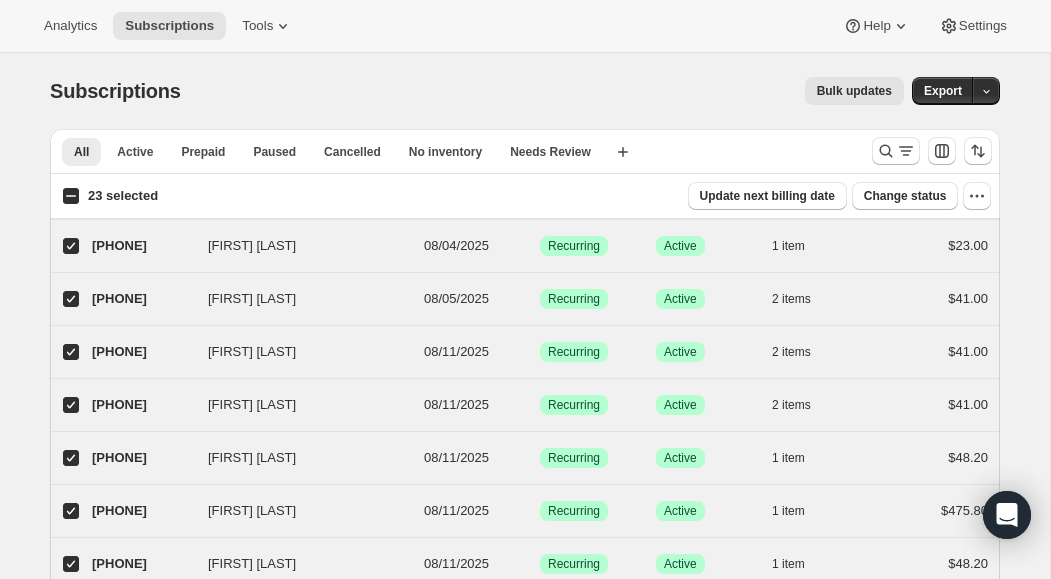 click on "23 selected" at bounding box center (71, 196) 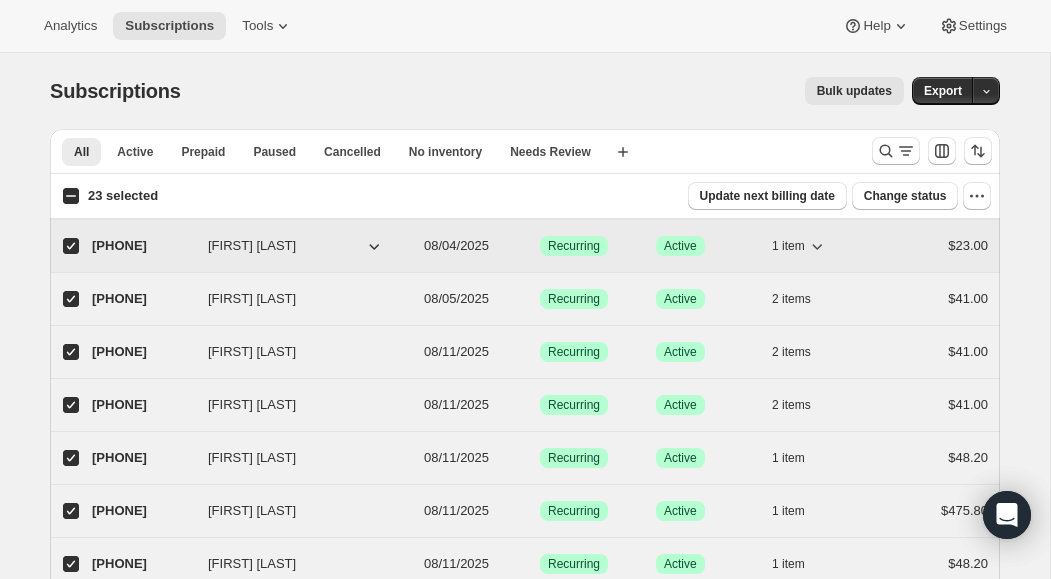 checkbox on "true" 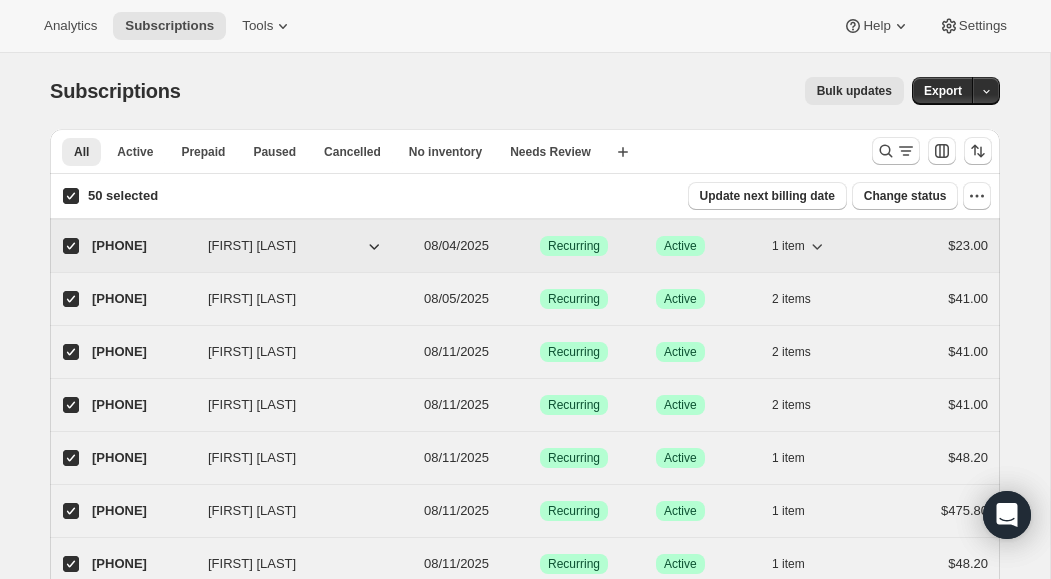drag, startPoint x: 69, startPoint y: 197, endPoint x: 306, endPoint y: 252, distance: 243.29817 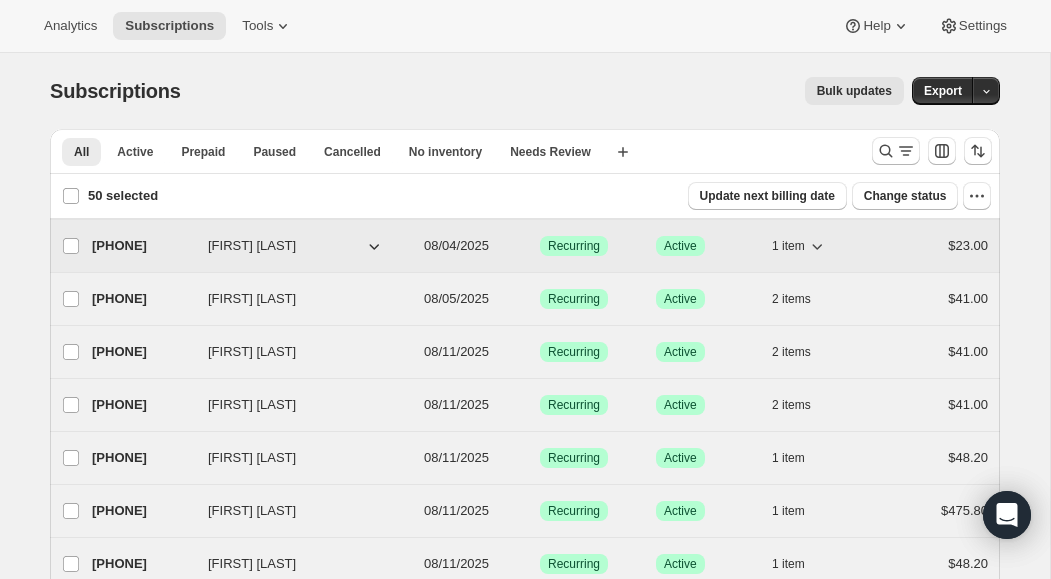 checkbox on "false" 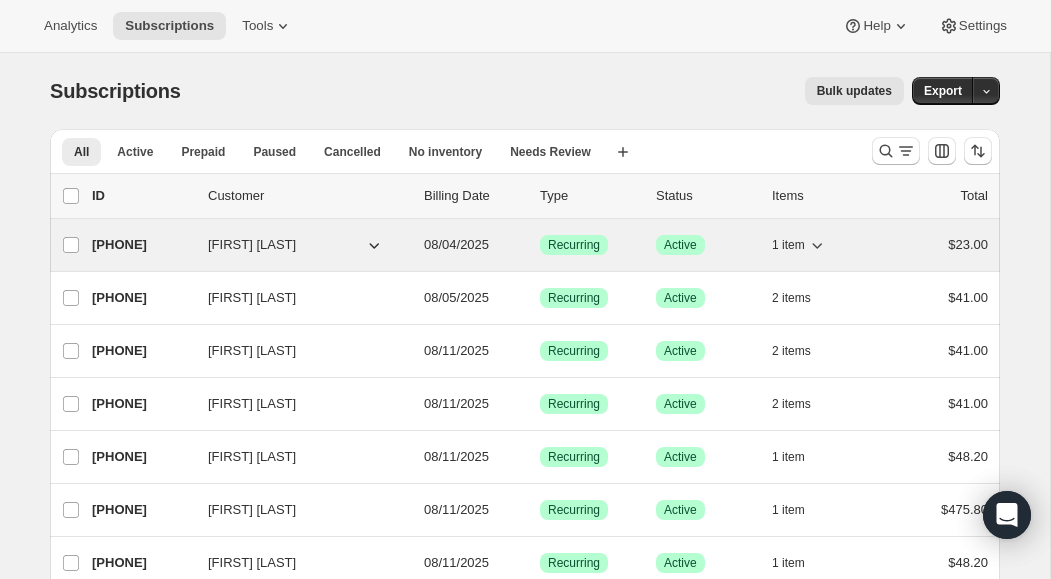 checkbox on "false" 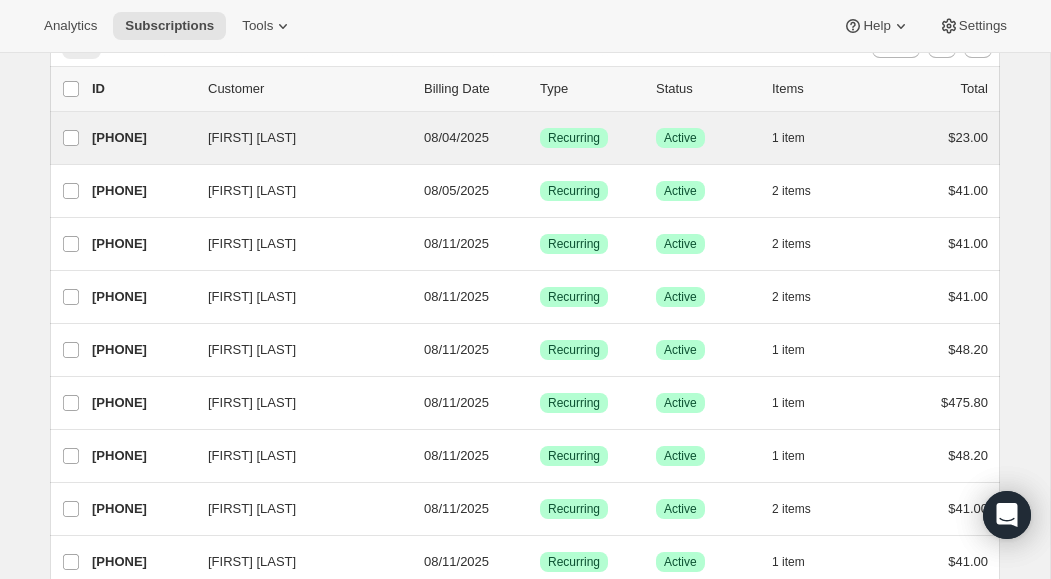scroll, scrollTop: 0, scrollLeft: 0, axis: both 